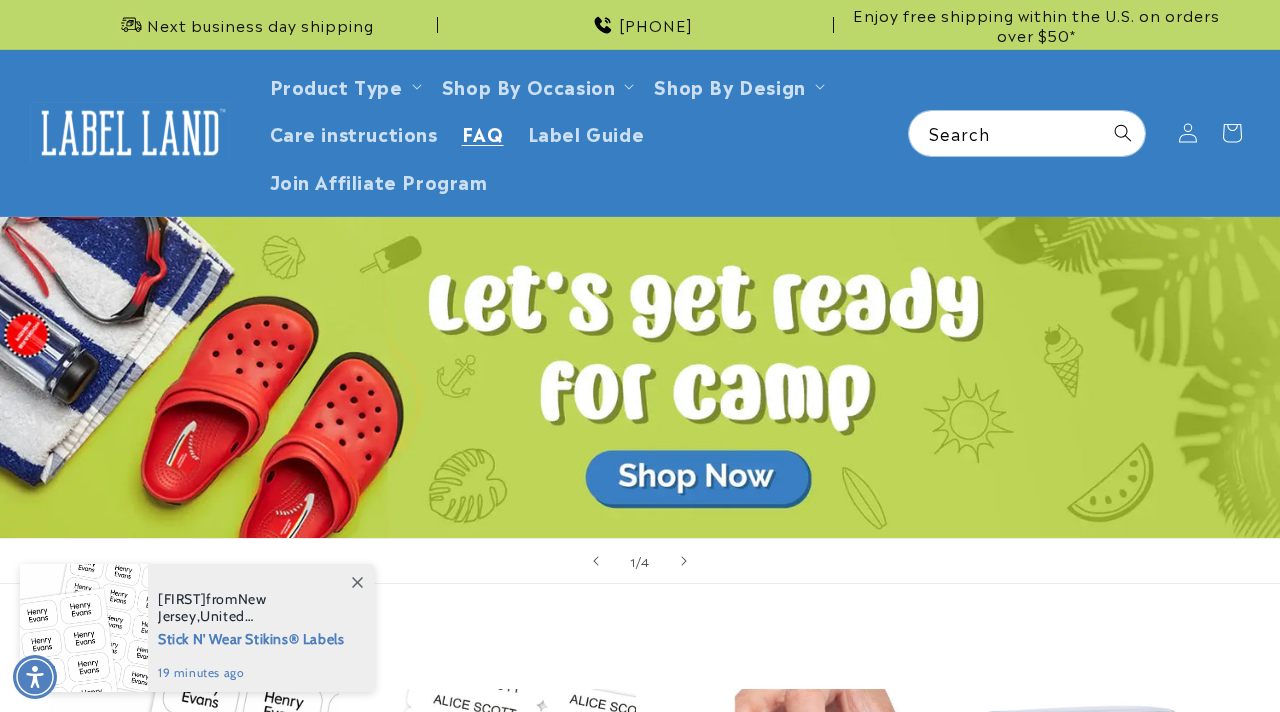 scroll, scrollTop: 0, scrollLeft: 0, axis: both 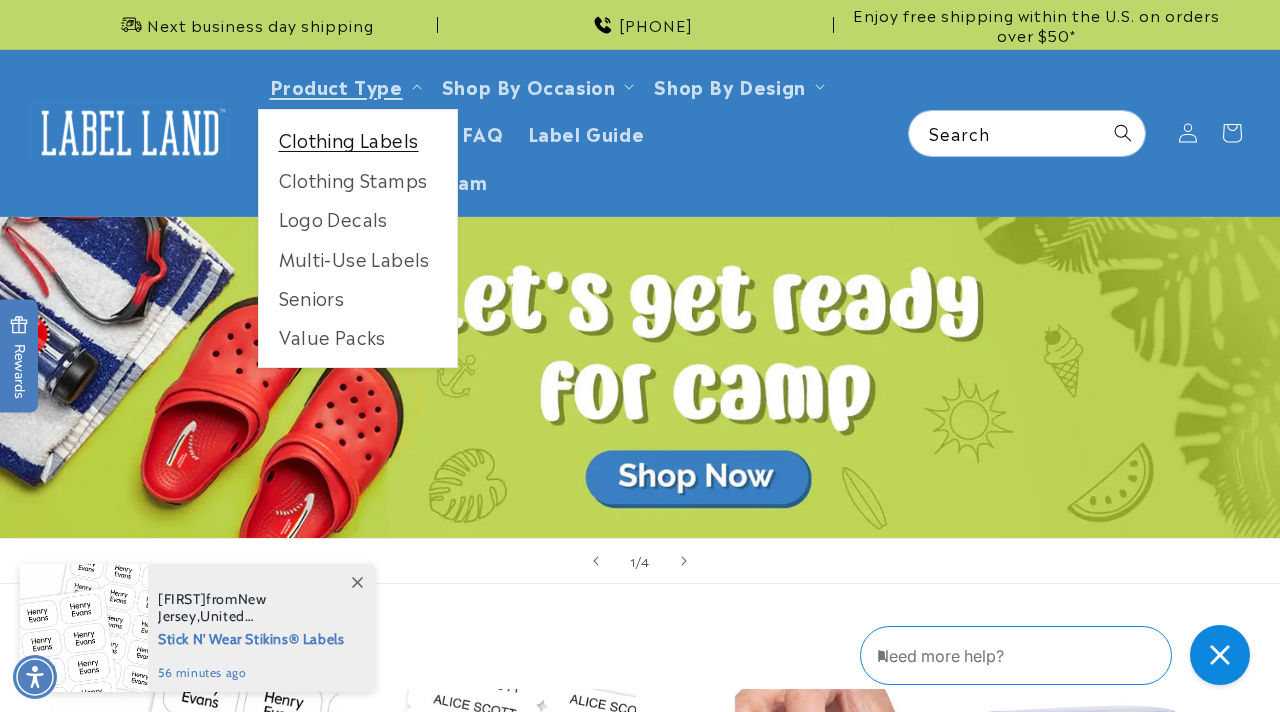 click on "Clothing Labels" at bounding box center [358, 139] 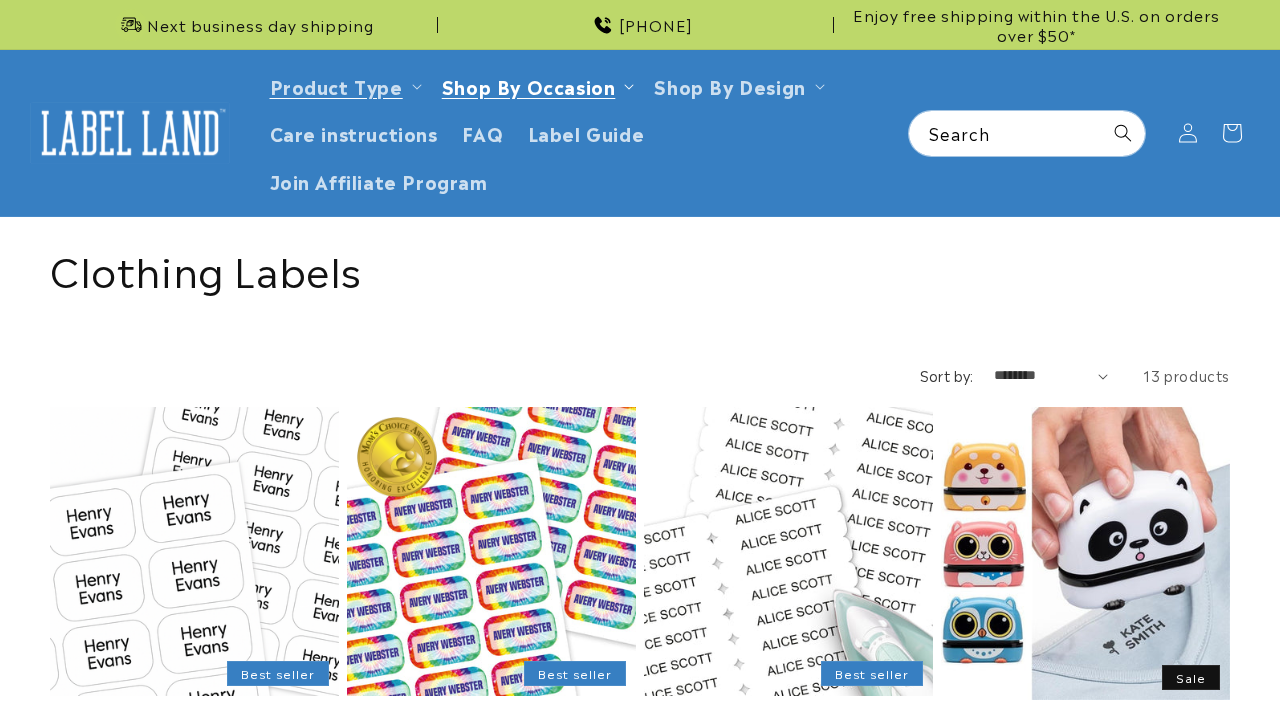 scroll, scrollTop: 0, scrollLeft: 0, axis: both 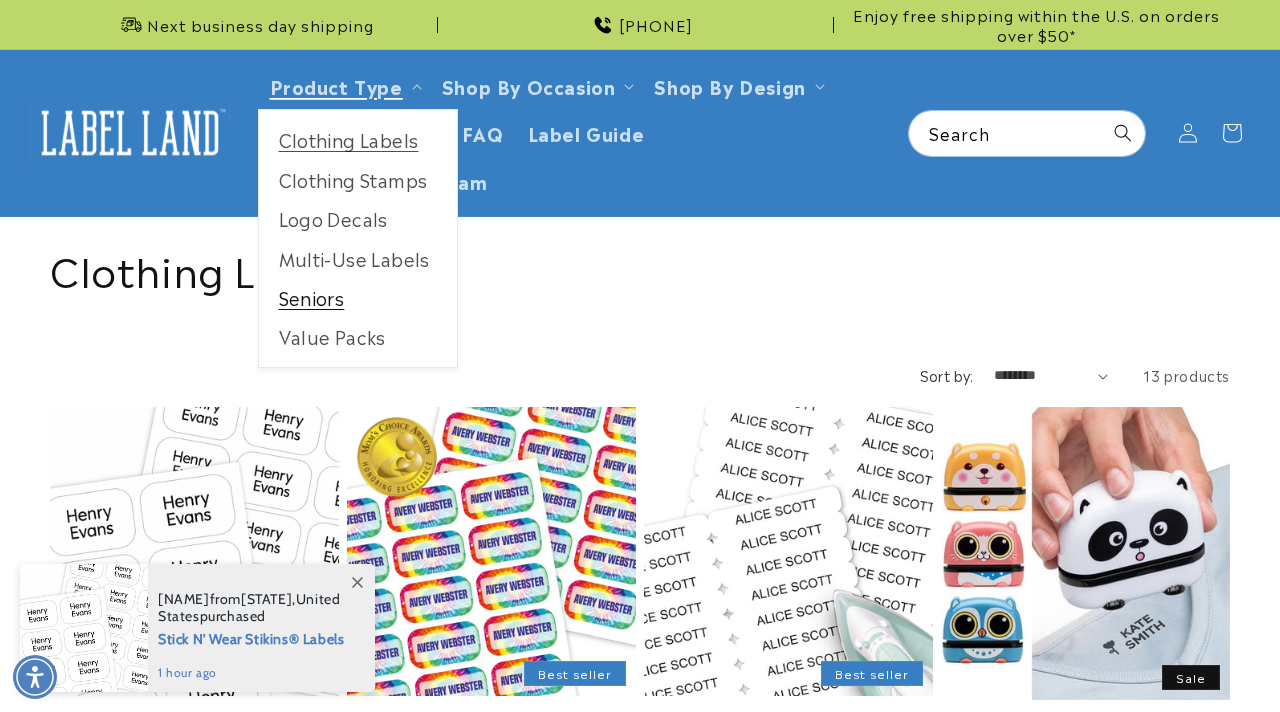 click on "Seniors" at bounding box center [358, 297] 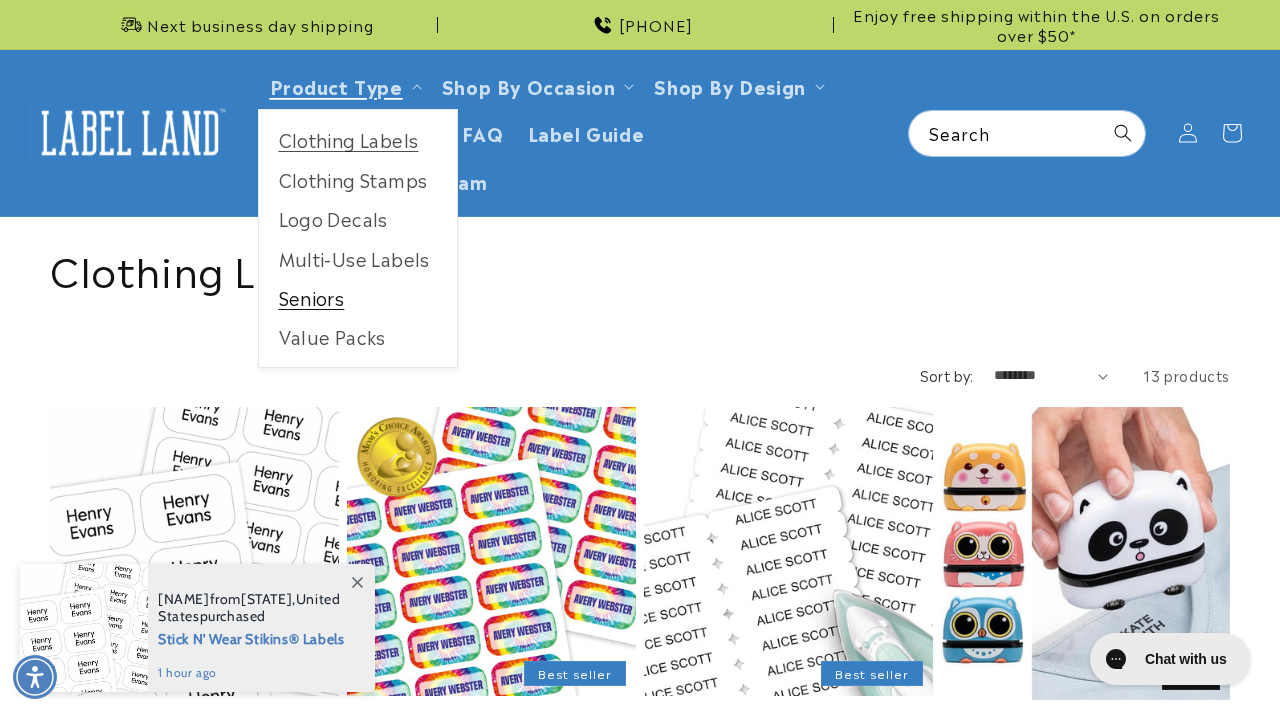 scroll, scrollTop: 0, scrollLeft: 0, axis: both 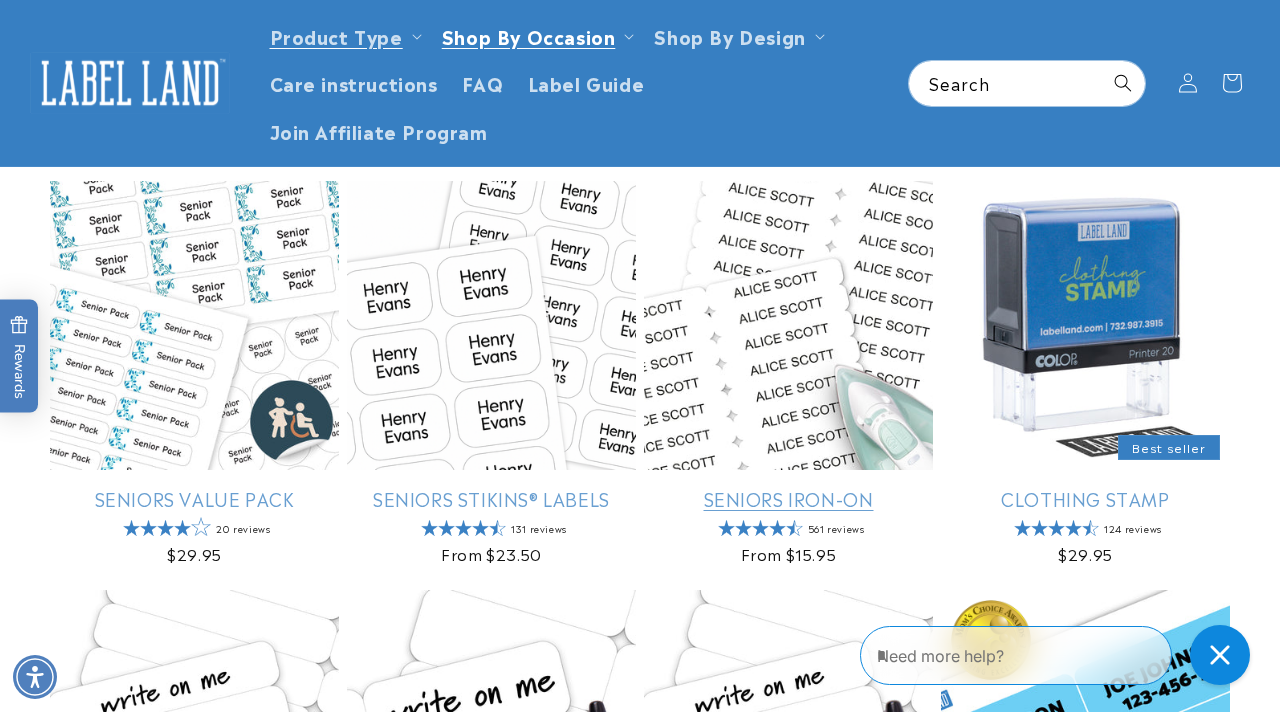 click on "Seniors Iron-On" at bounding box center [788, 498] 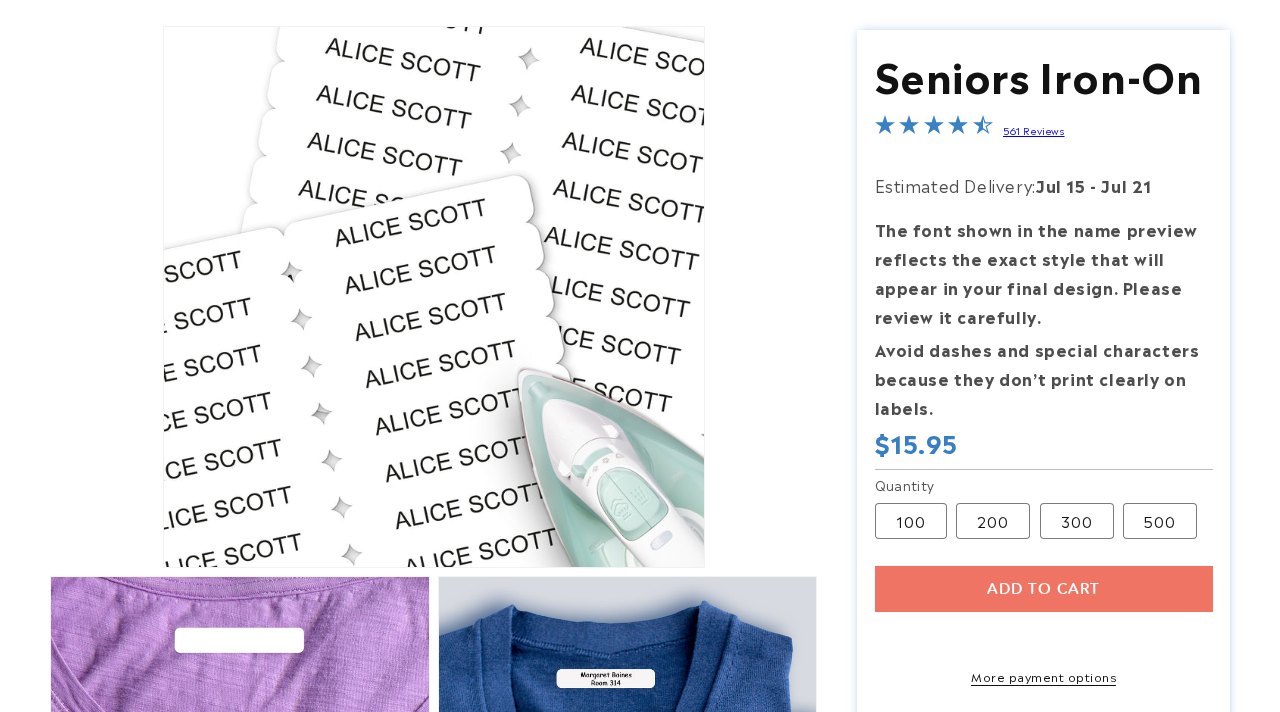 scroll, scrollTop: 524, scrollLeft: 0, axis: vertical 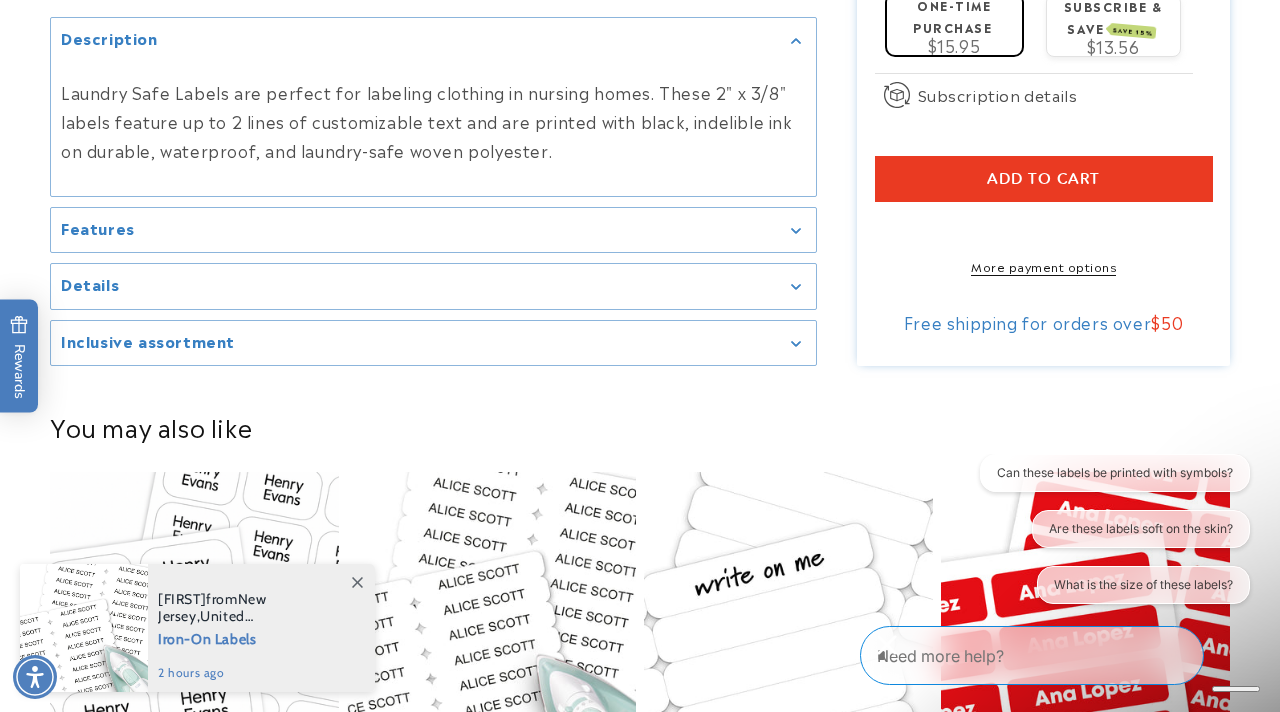 click on "Features" at bounding box center (433, 229) 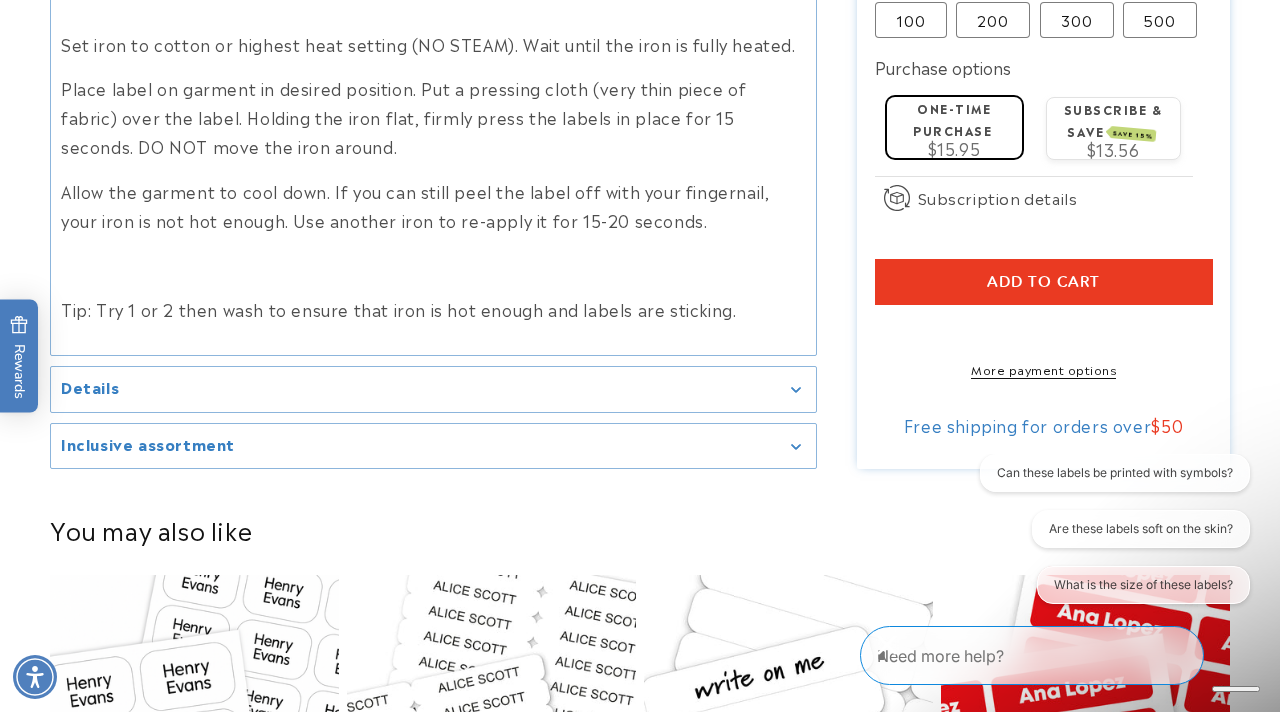 scroll, scrollTop: 1214, scrollLeft: 0, axis: vertical 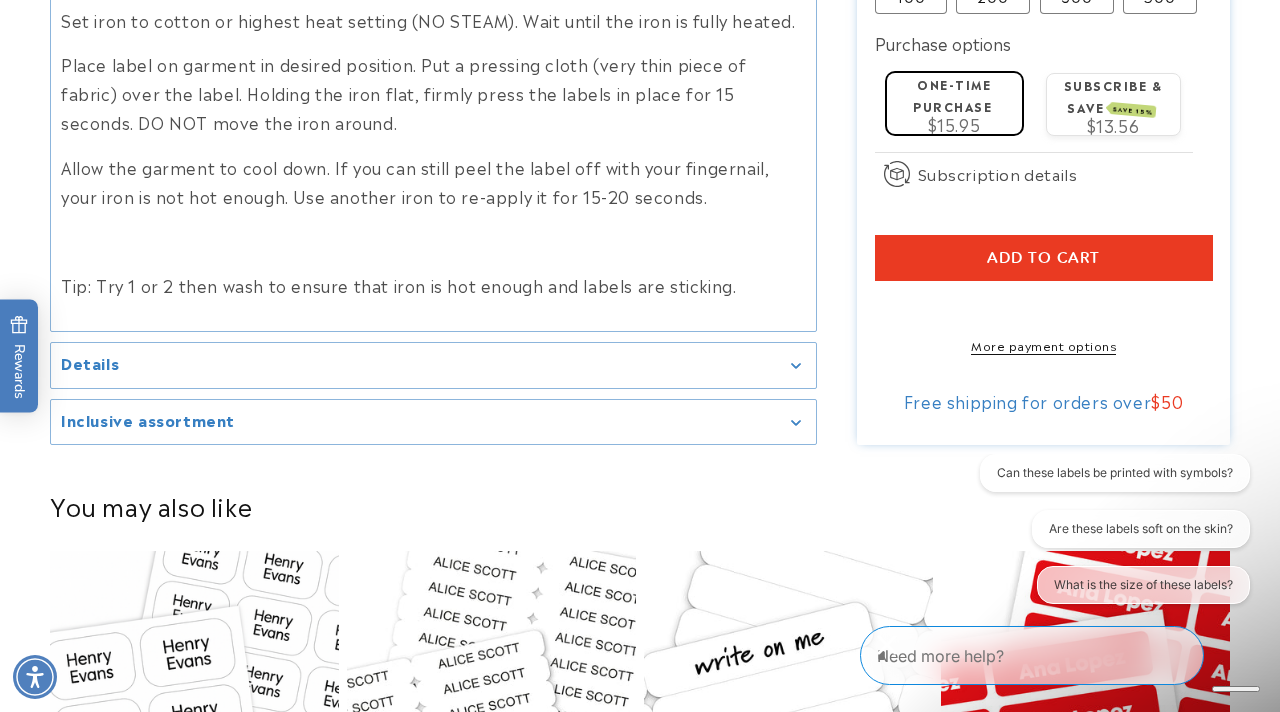 click 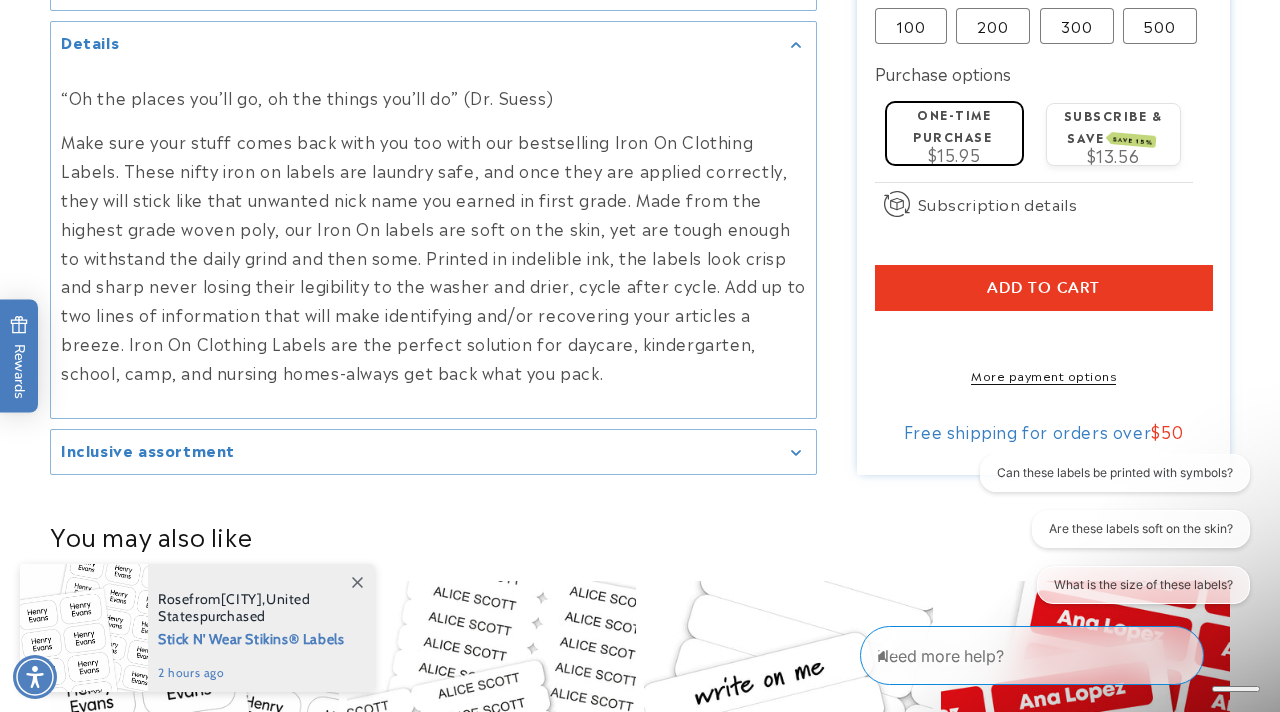 scroll, scrollTop: 1539, scrollLeft: 0, axis: vertical 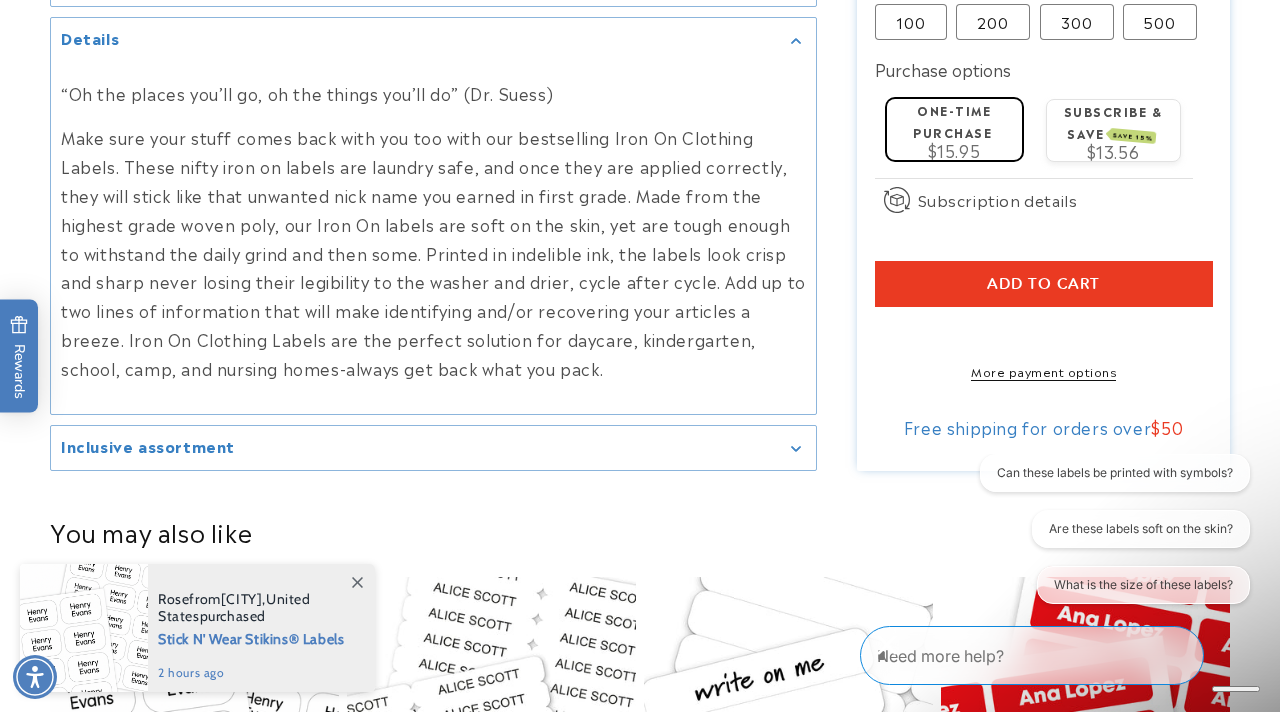 click 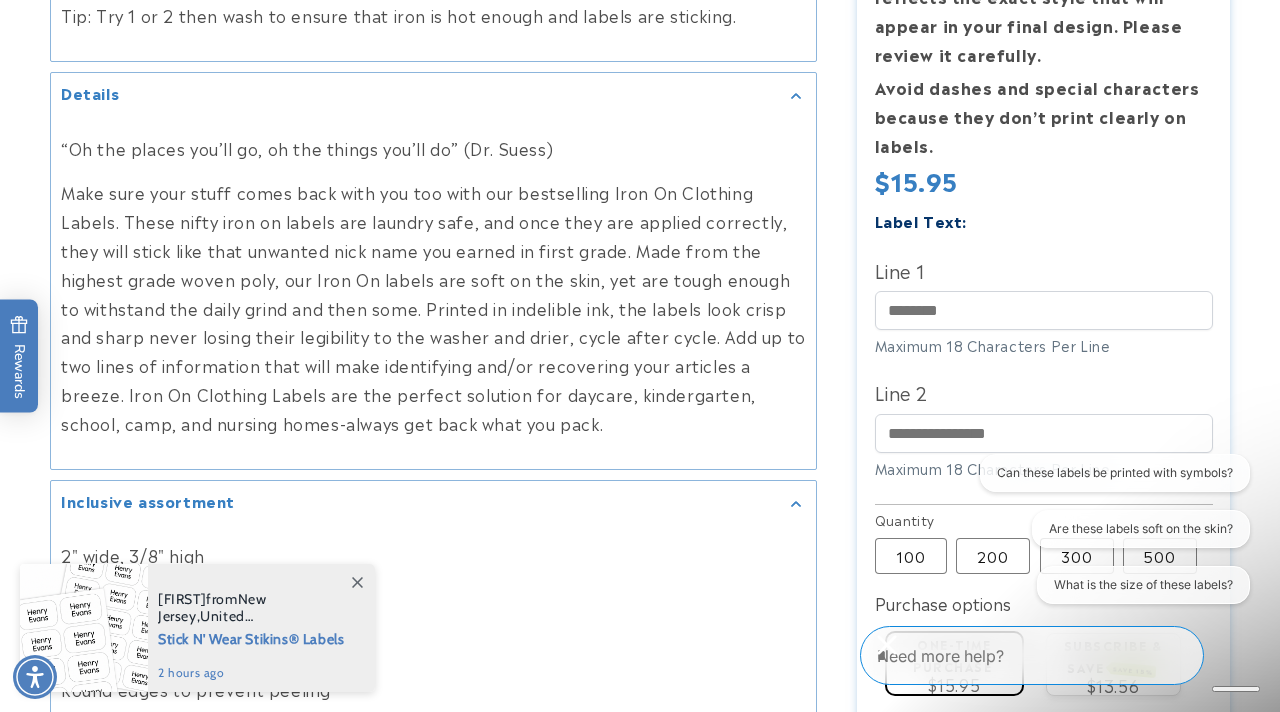 scroll, scrollTop: 1492, scrollLeft: 0, axis: vertical 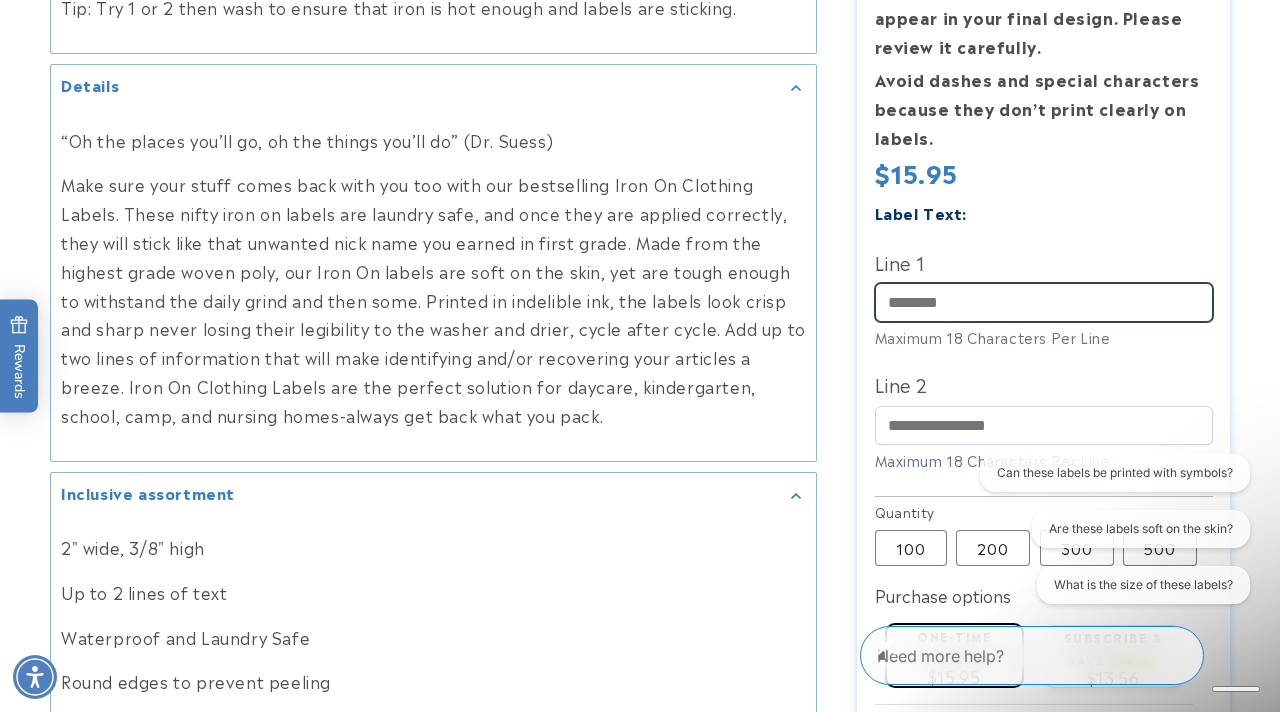 click on "Line 1" at bounding box center [1044, 303] 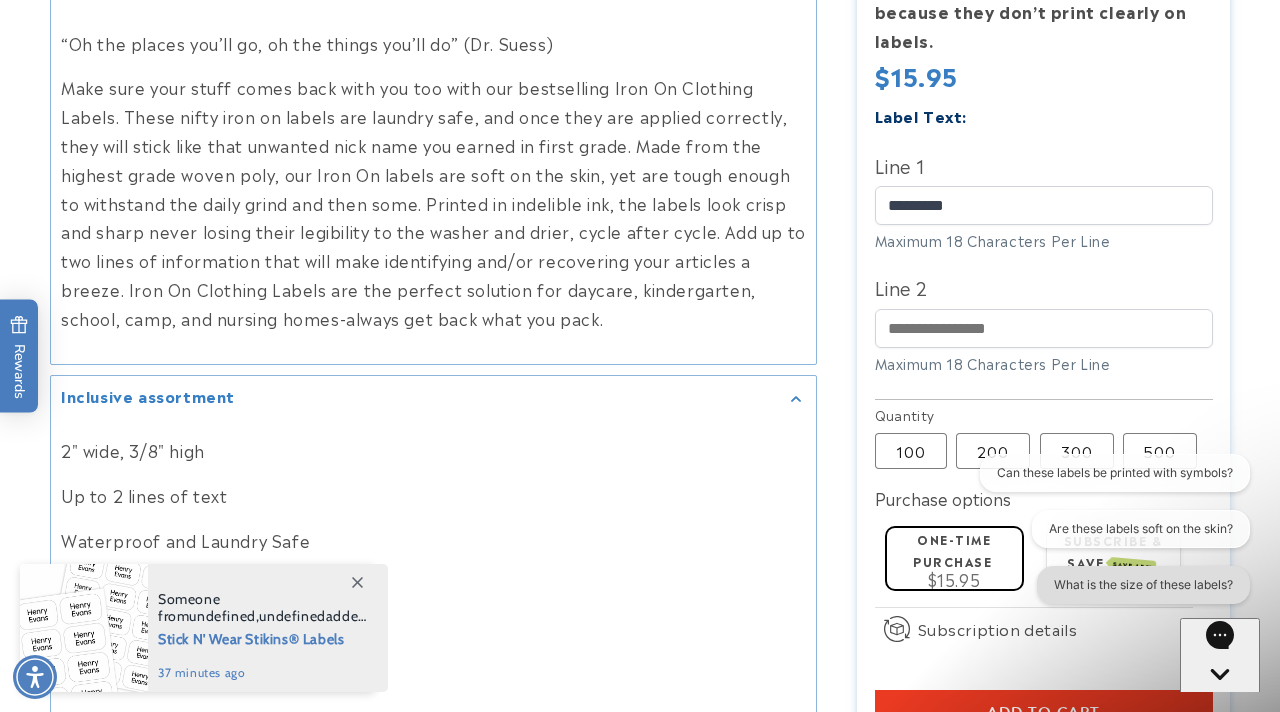 scroll, scrollTop: 1586, scrollLeft: 0, axis: vertical 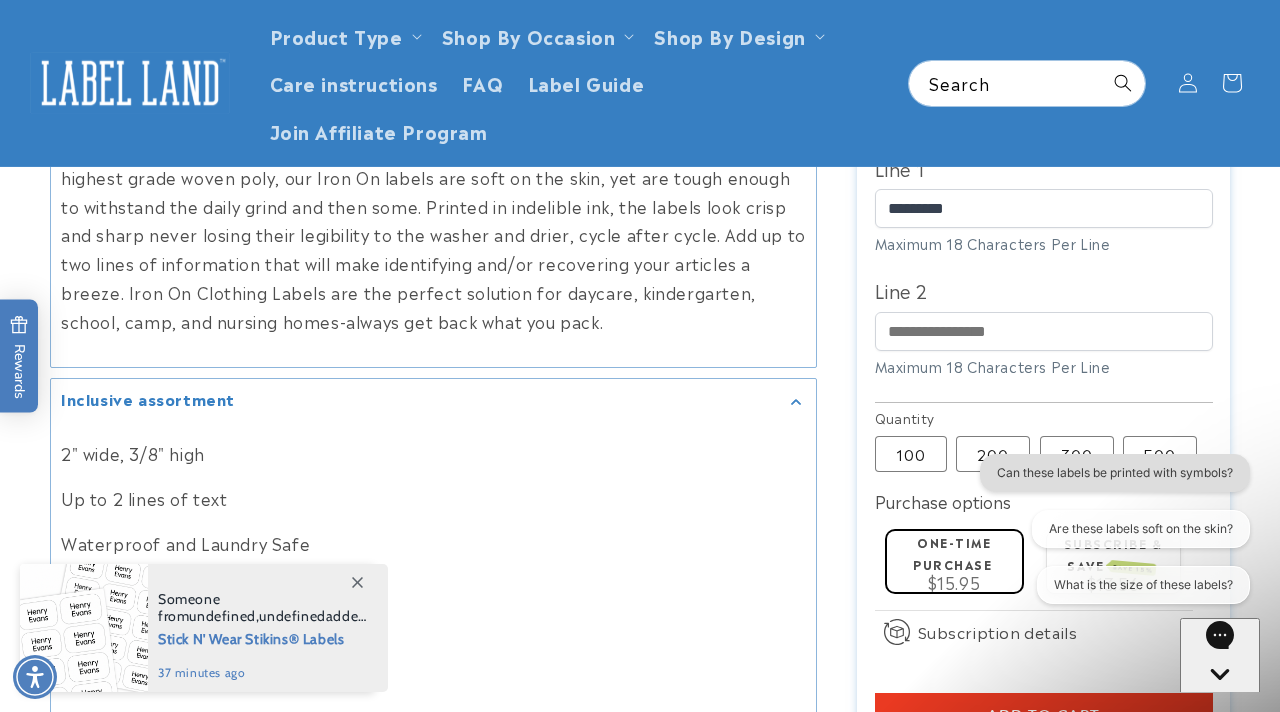 click on "Can these labels be printed with symbols?" at bounding box center [1115, 473] 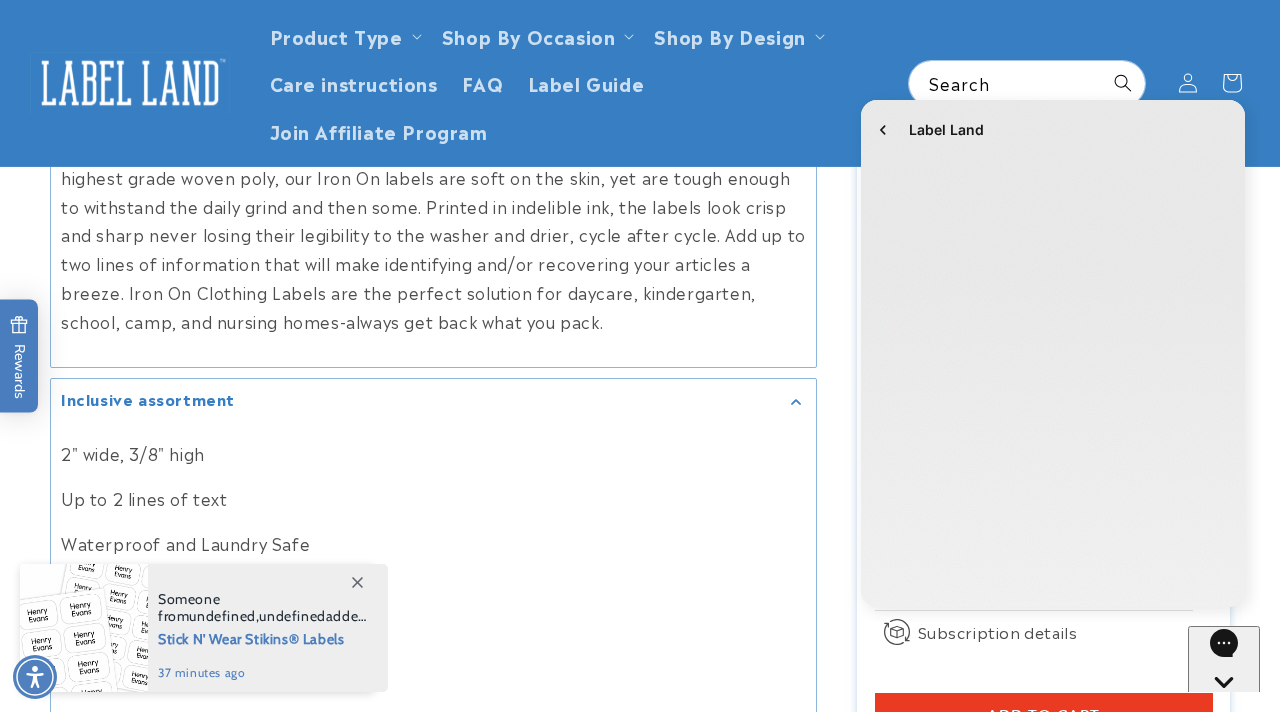 scroll, scrollTop: 0, scrollLeft: 0, axis: both 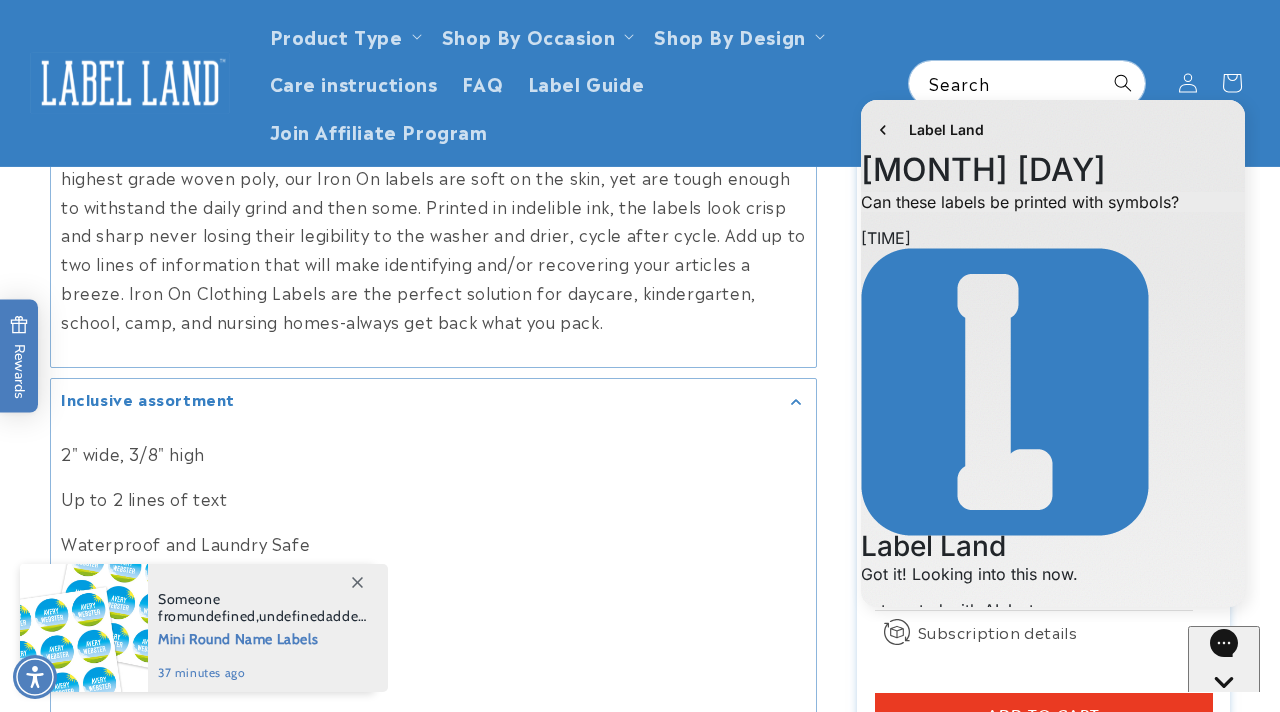 click at bounding box center (951, 689) 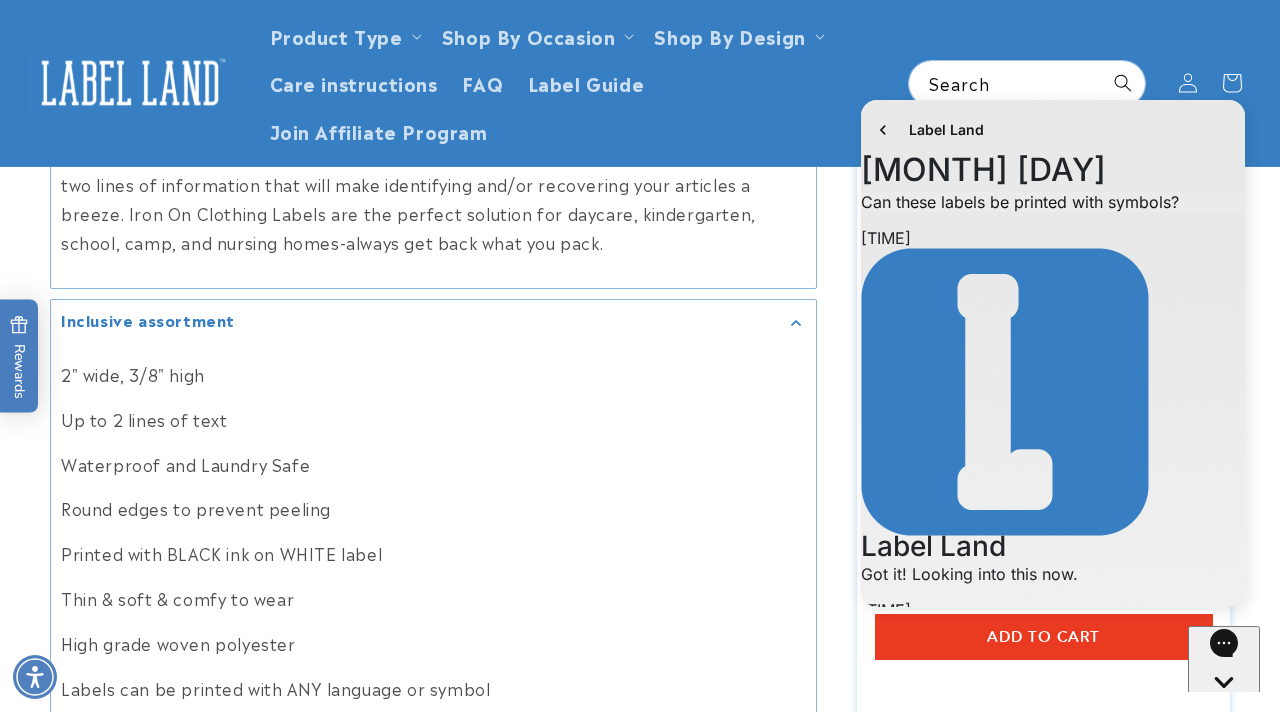 scroll, scrollTop: 1662, scrollLeft: 0, axis: vertical 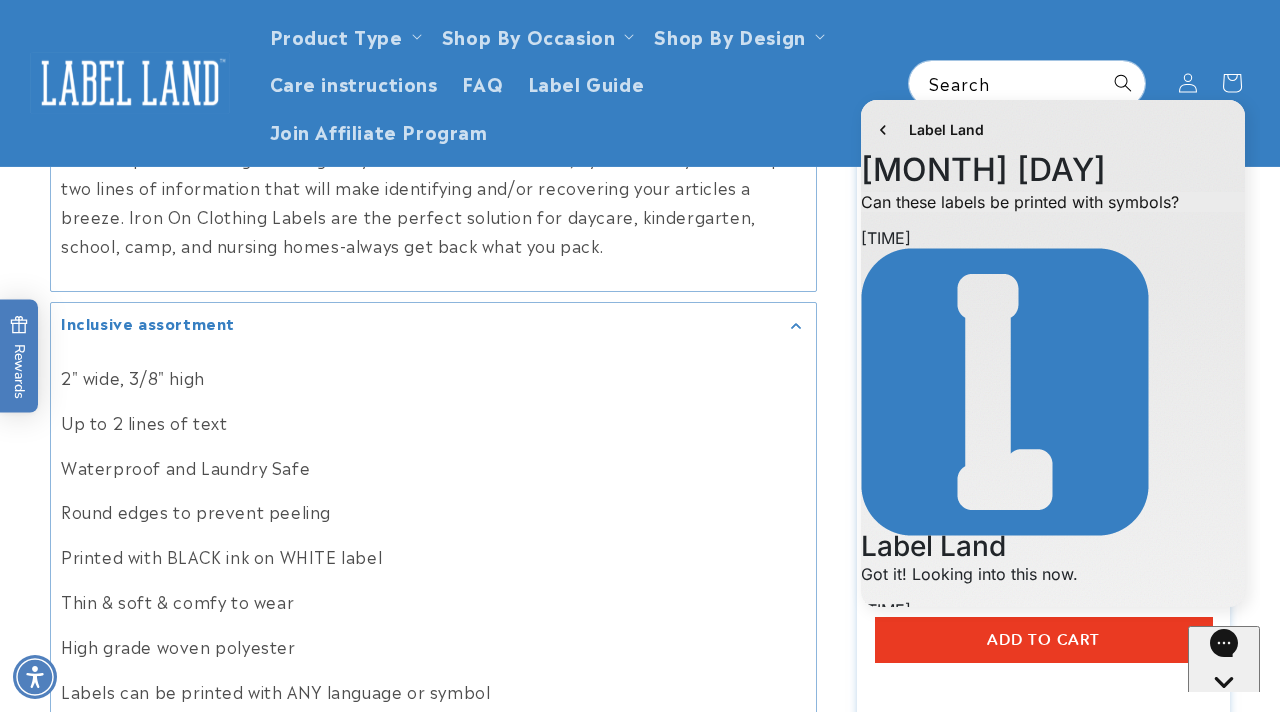 click at bounding box center (877, 1007) 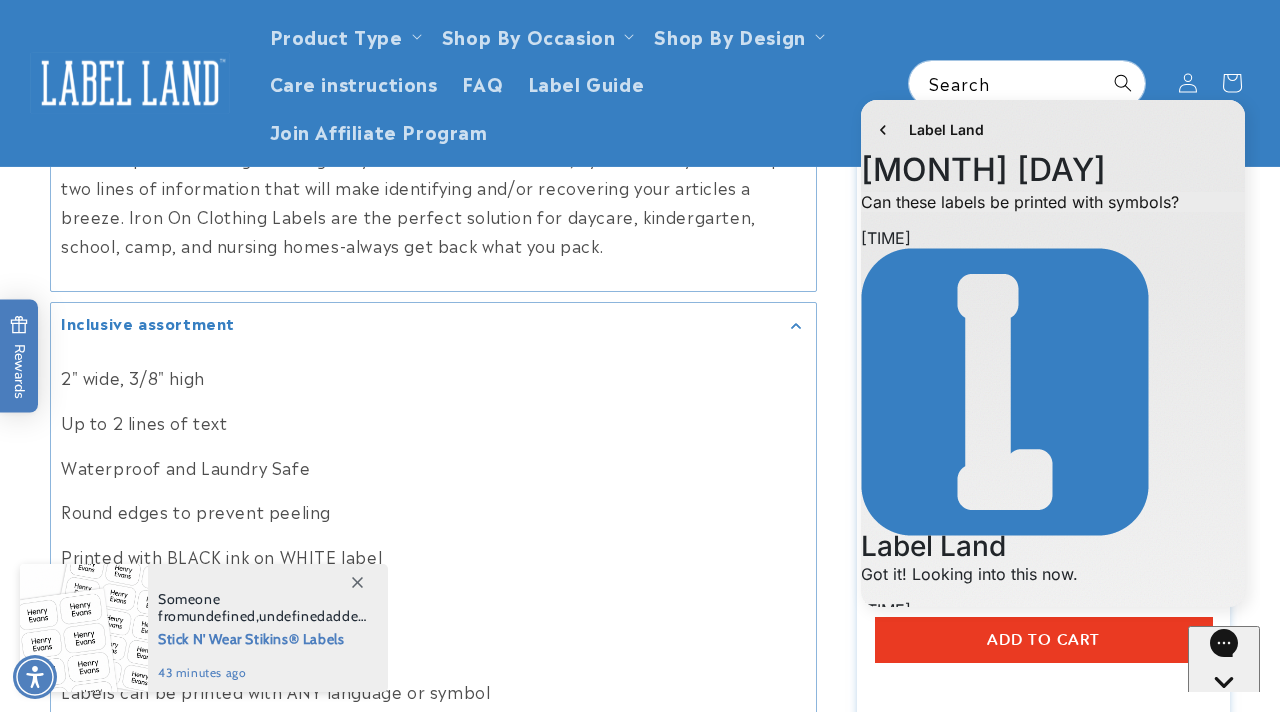 scroll, scrollTop: 182, scrollLeft: 0, axis: vertical 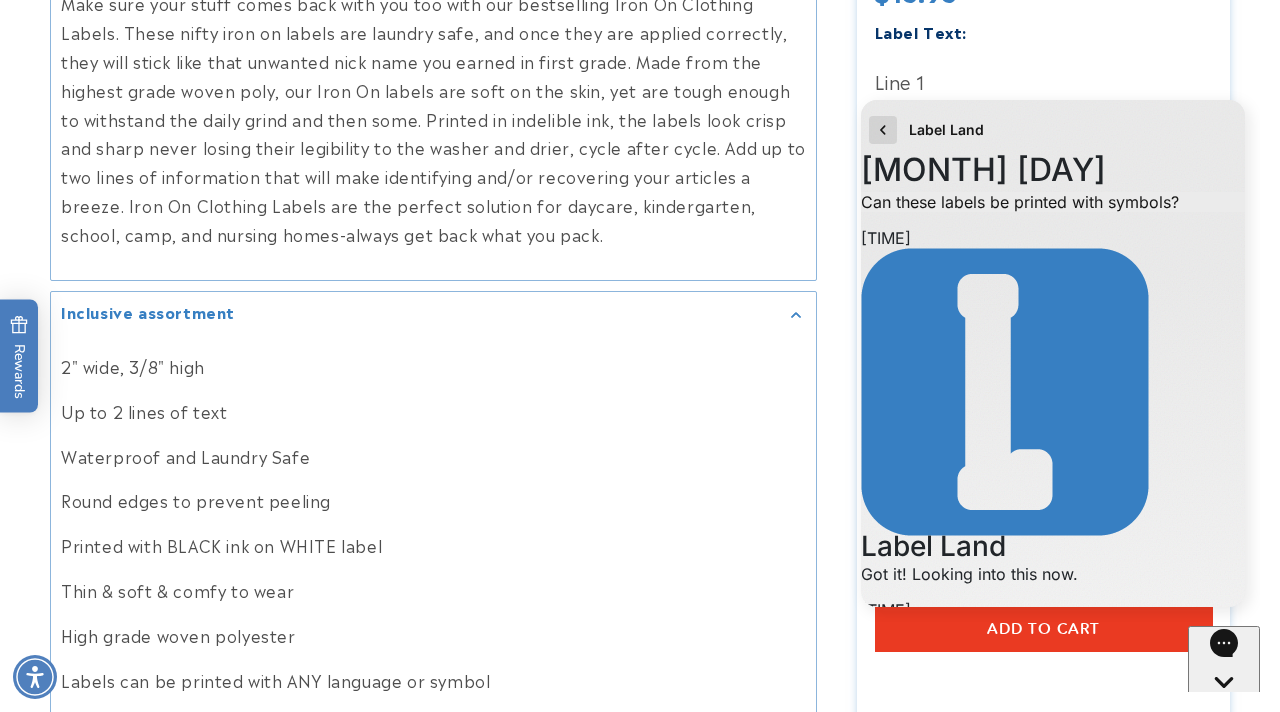 click at bounding box center [883, 130] 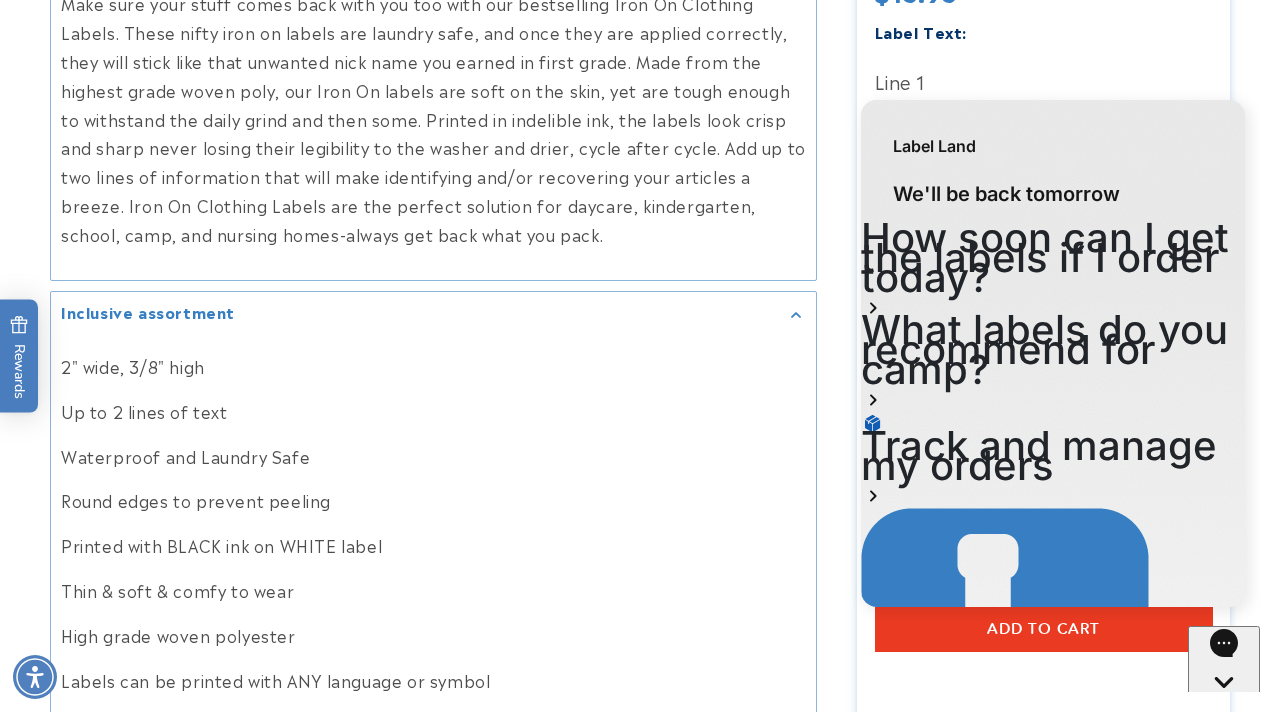 click at bounding box center [1053, 356] 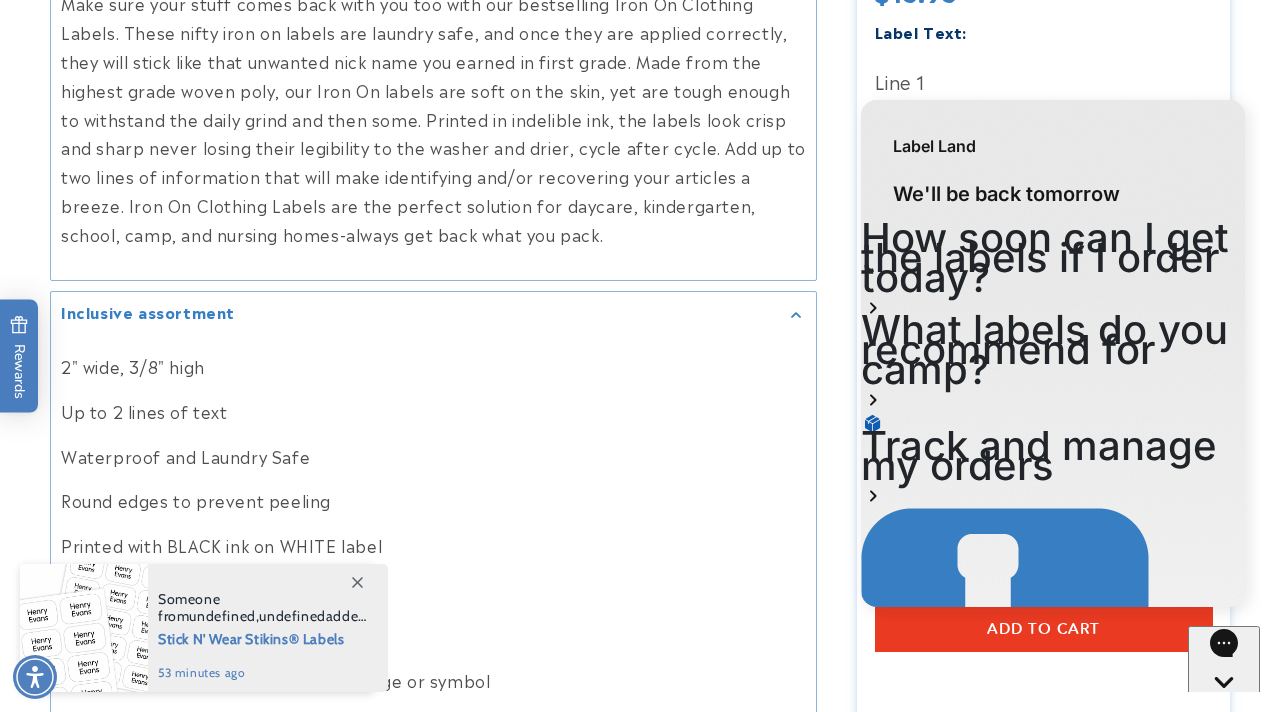 click at bounding box center [640, 585] 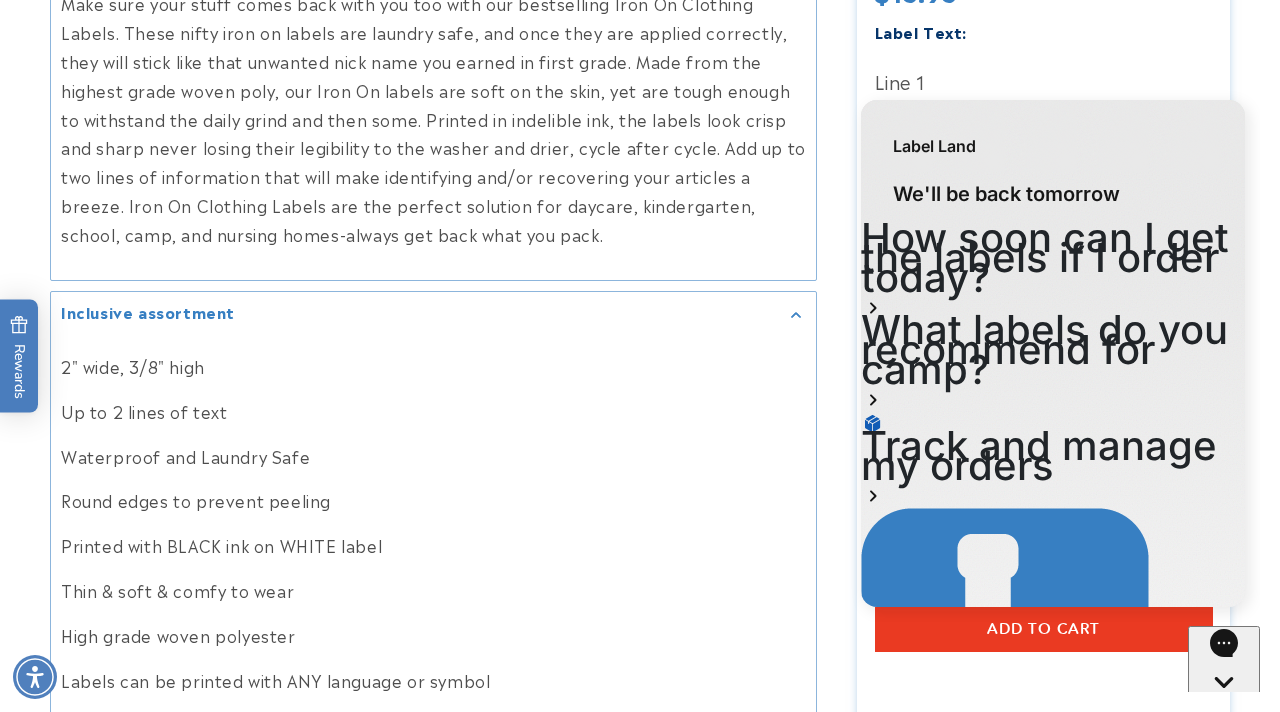 scroll, scrollTop: 0, scrollLeft: 0, axis: both 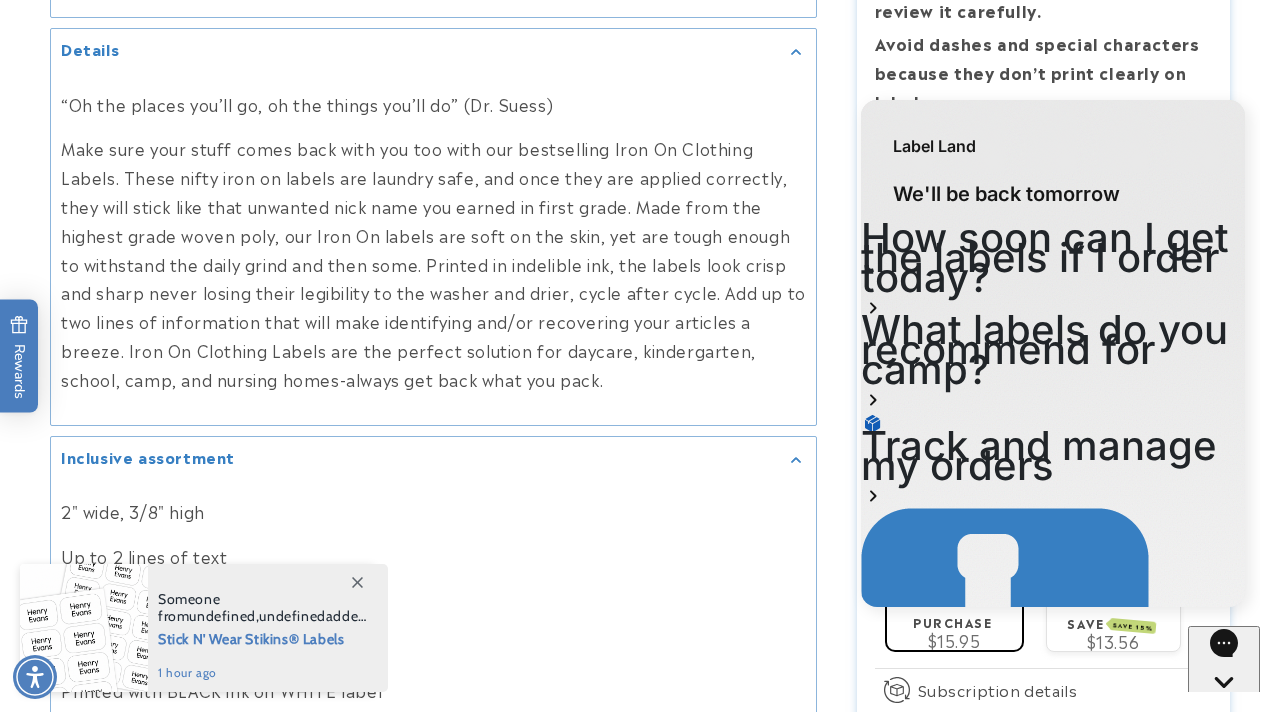 click on "We'll be back tomorrow" at bounding box center (1053, 200) 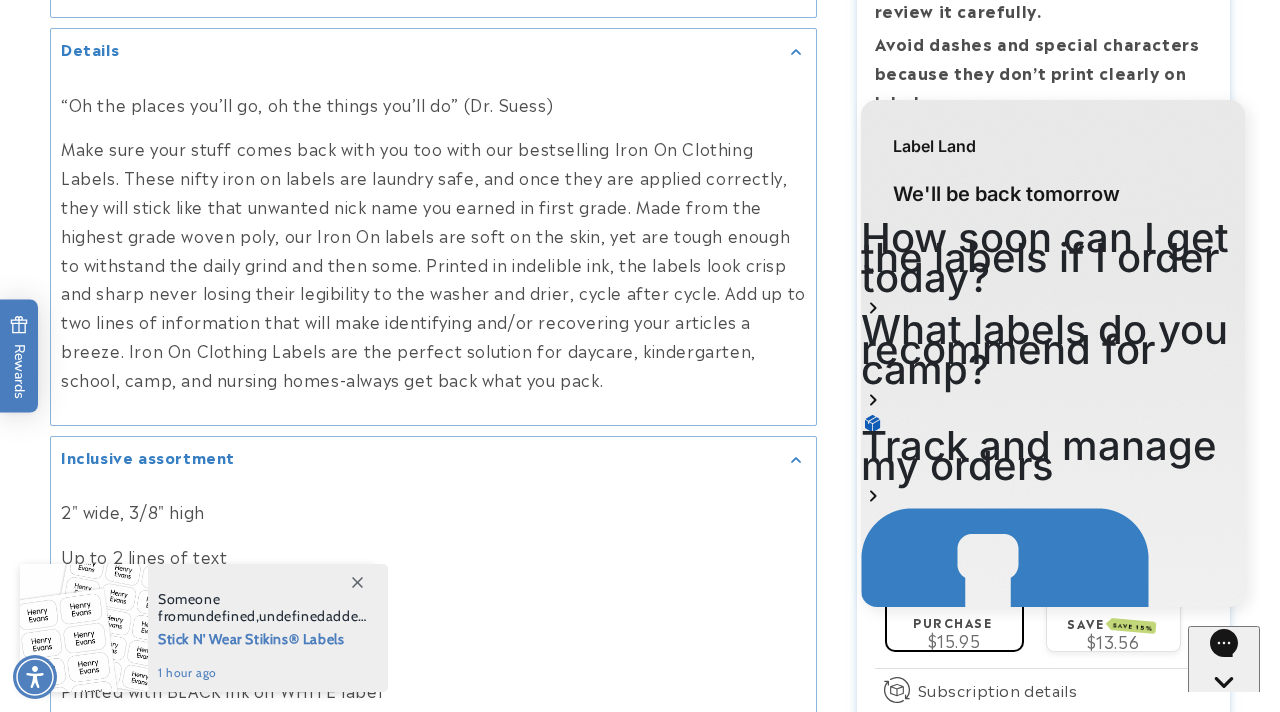 click 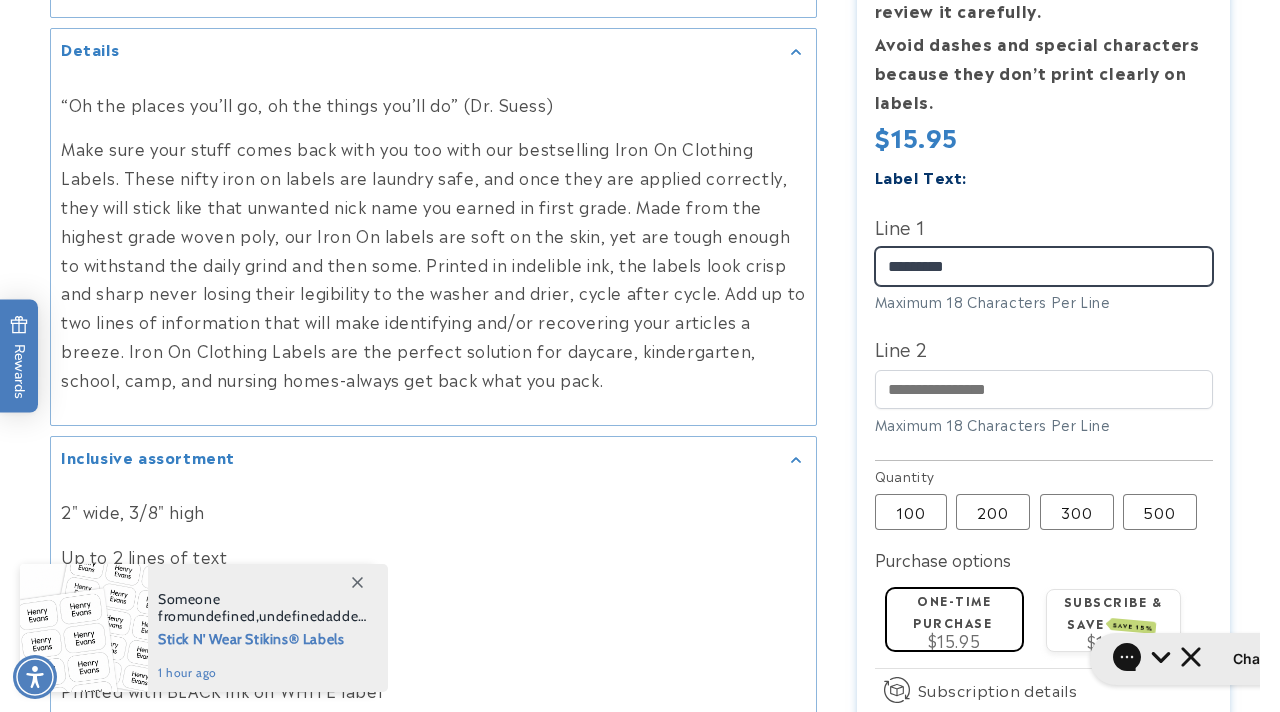 click on "*********" at bounding box center (1044, 267) 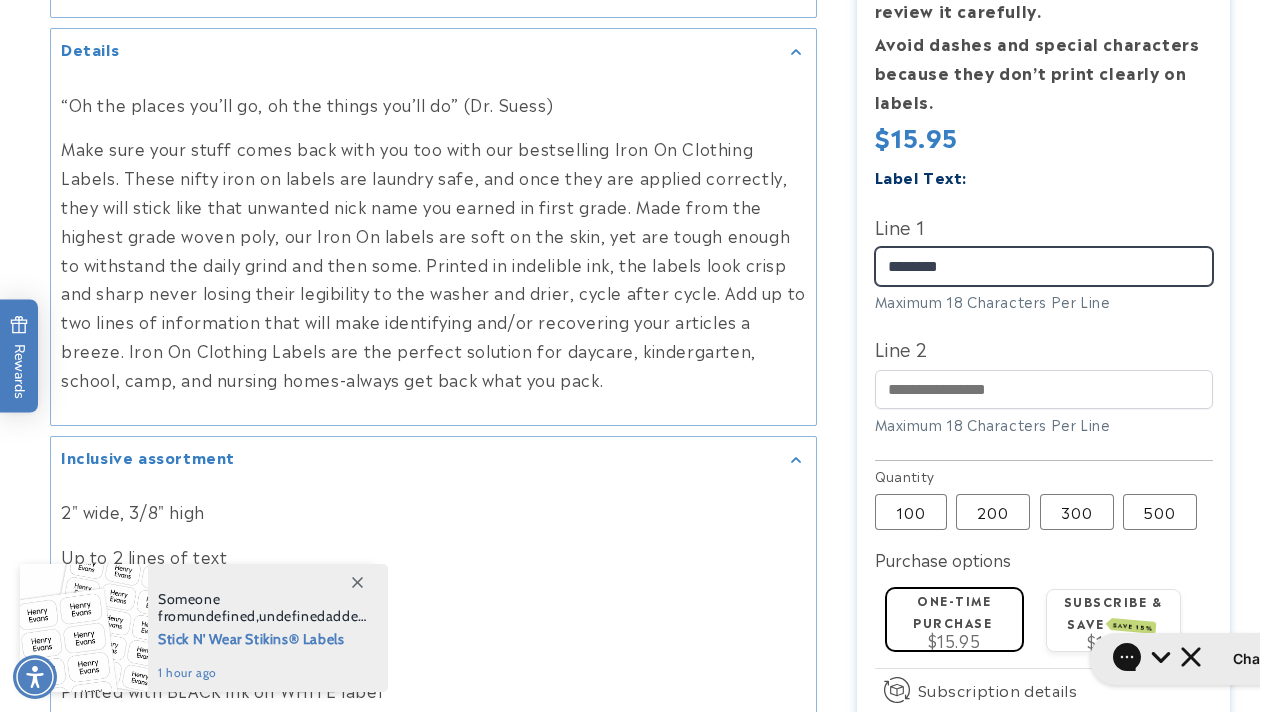 type on "*********" 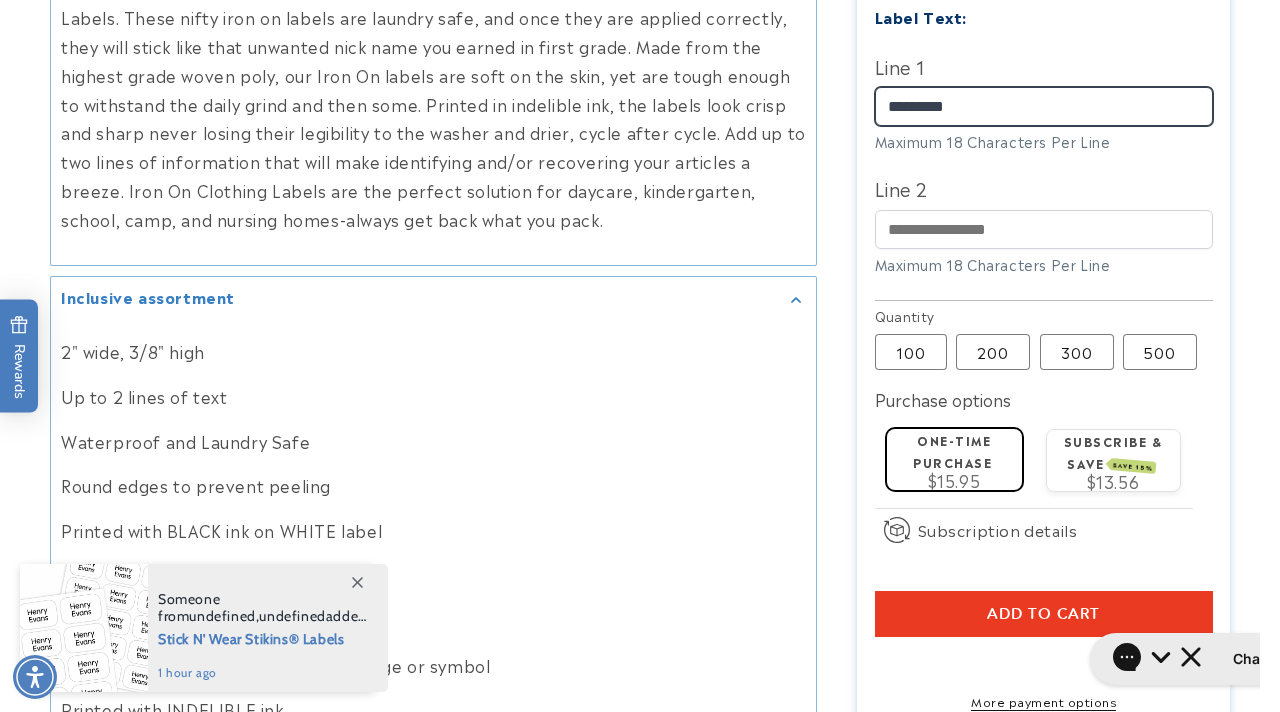 scroll, scrollTop: 1908, scrollLeft: 0, axis: vertical 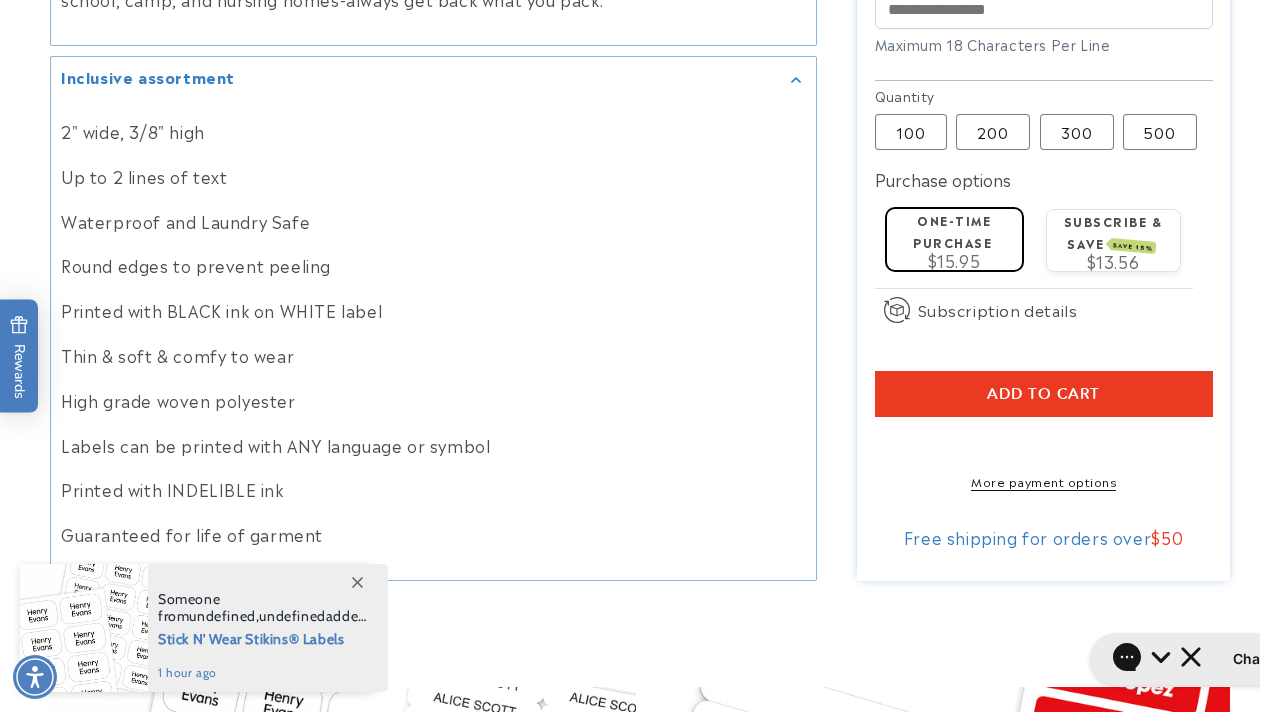 click on "Add to cart" at bounding box center [1043, 395] 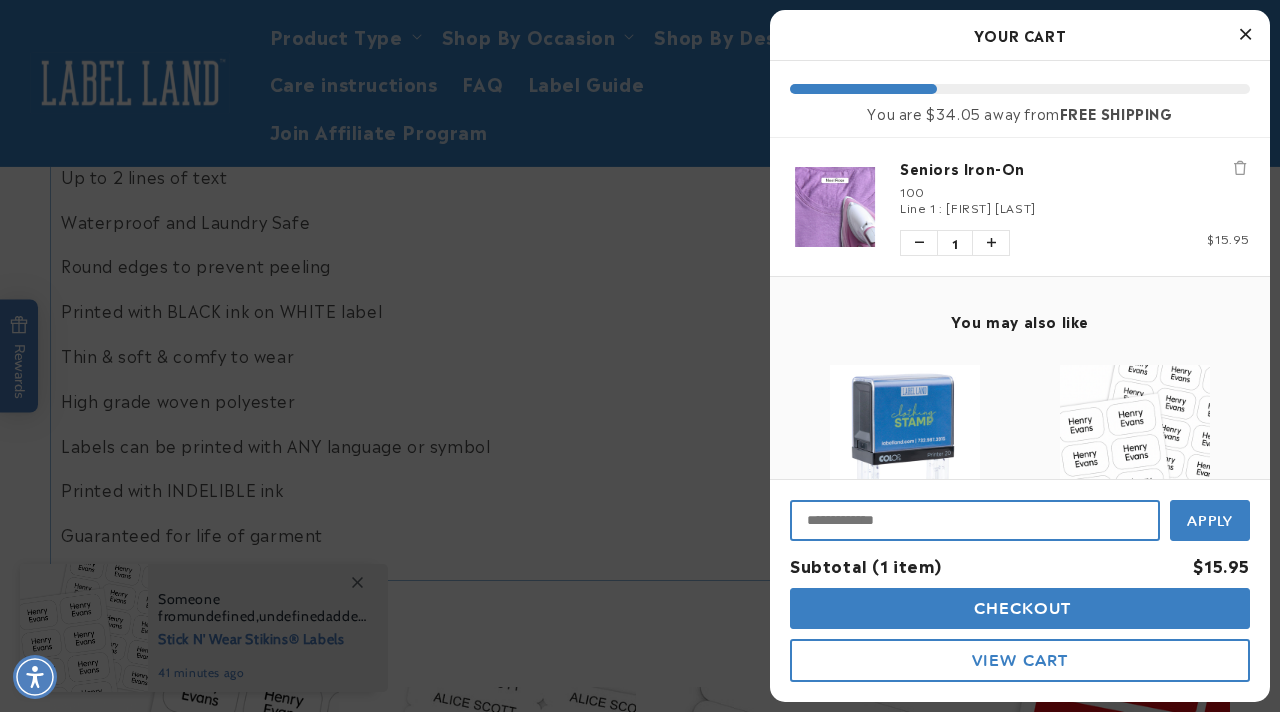 click at bounding box center (975, 520) 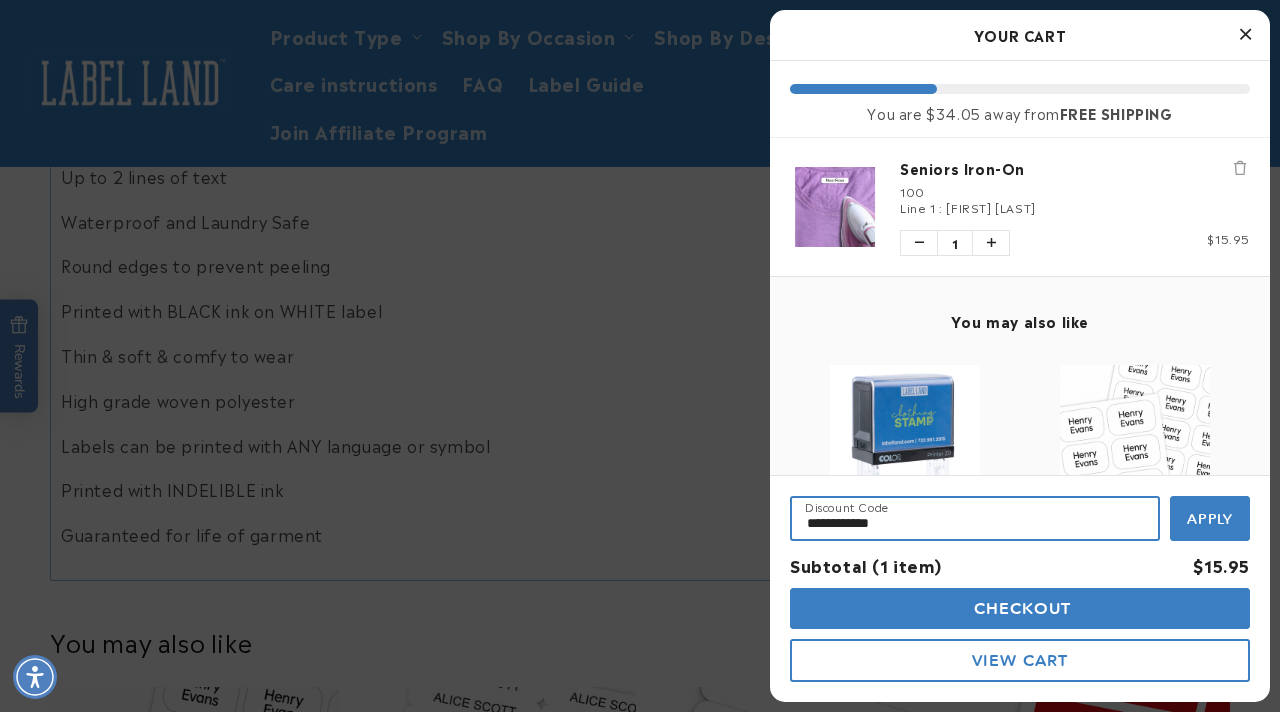 type on "**********" 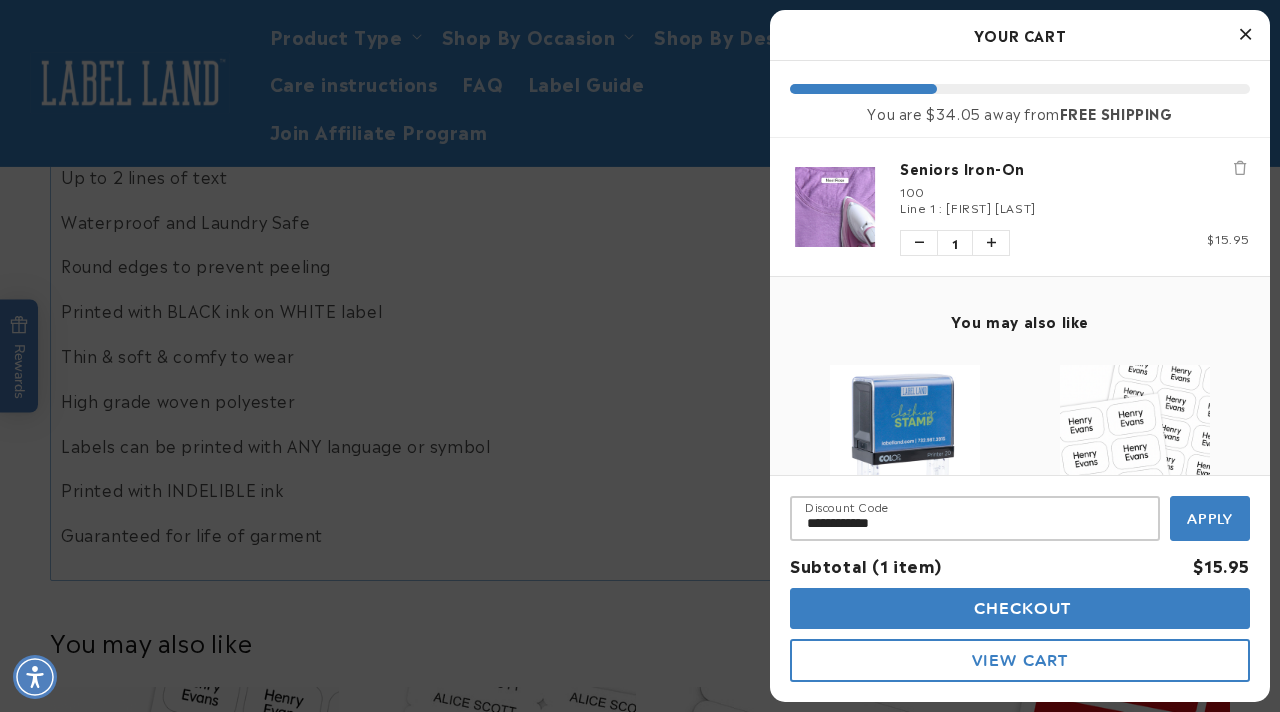 click on "Apply" at bounding box center [1210, 519] 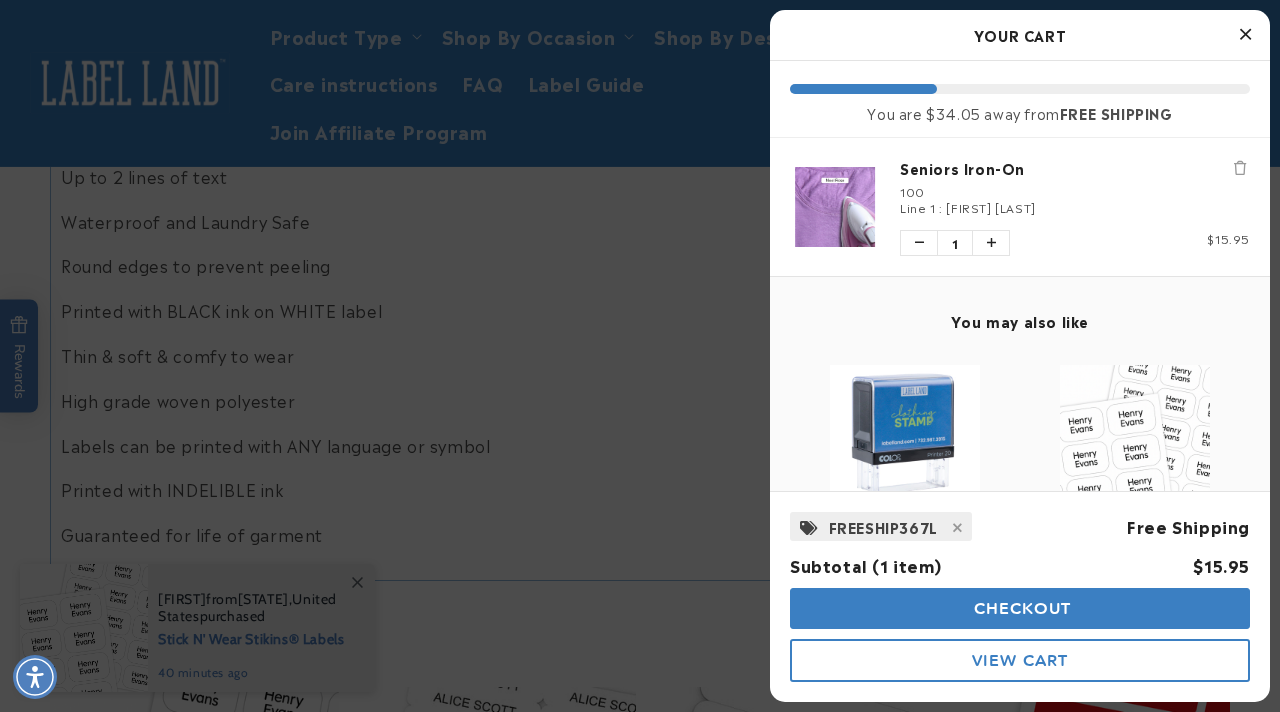 click on "Checkout" at bounding box center (1020, 608) 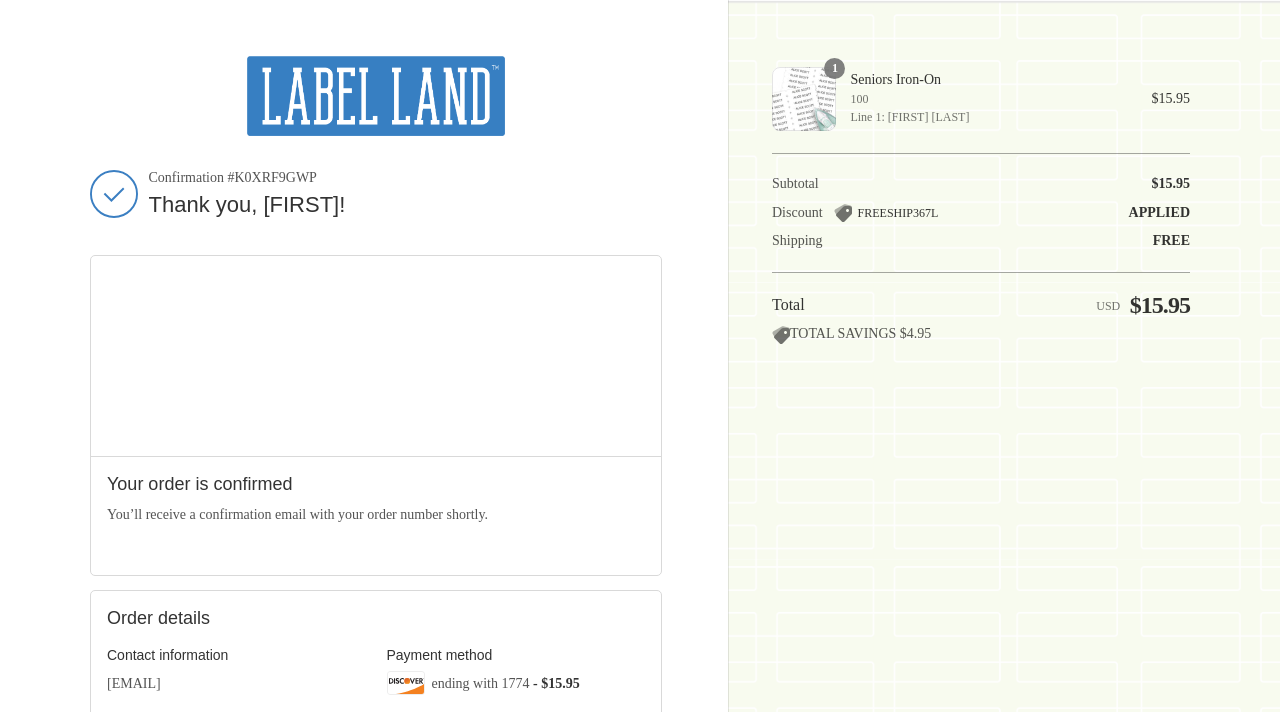 scroll, scrollTop: 0, scrollLeft: 0, axis: both 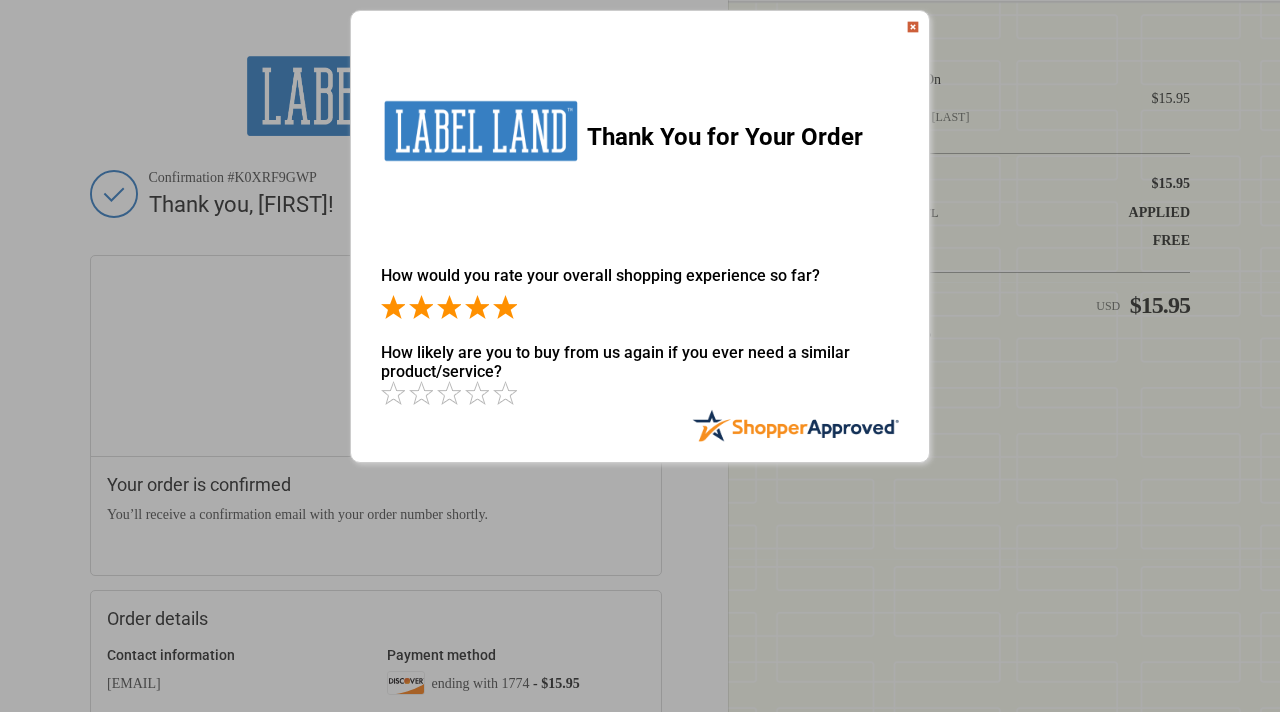 click at bounding box center (505, 307) 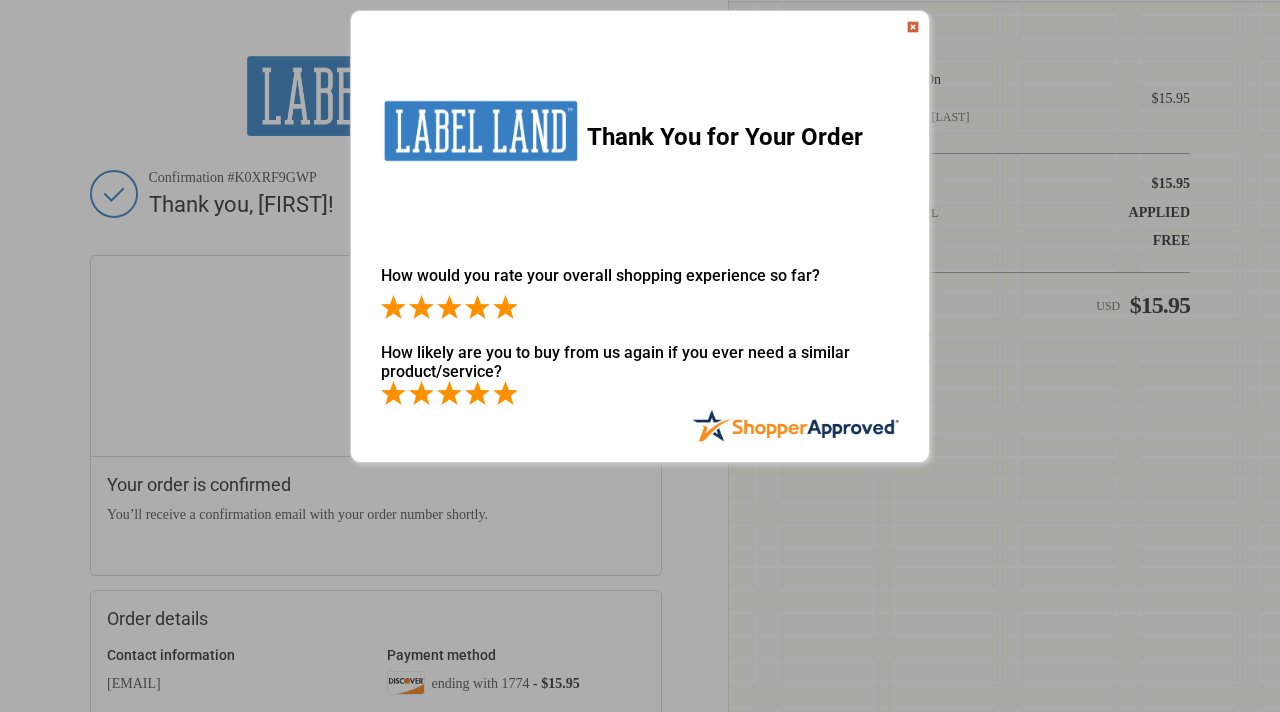 click at bounding box center (505, 393) 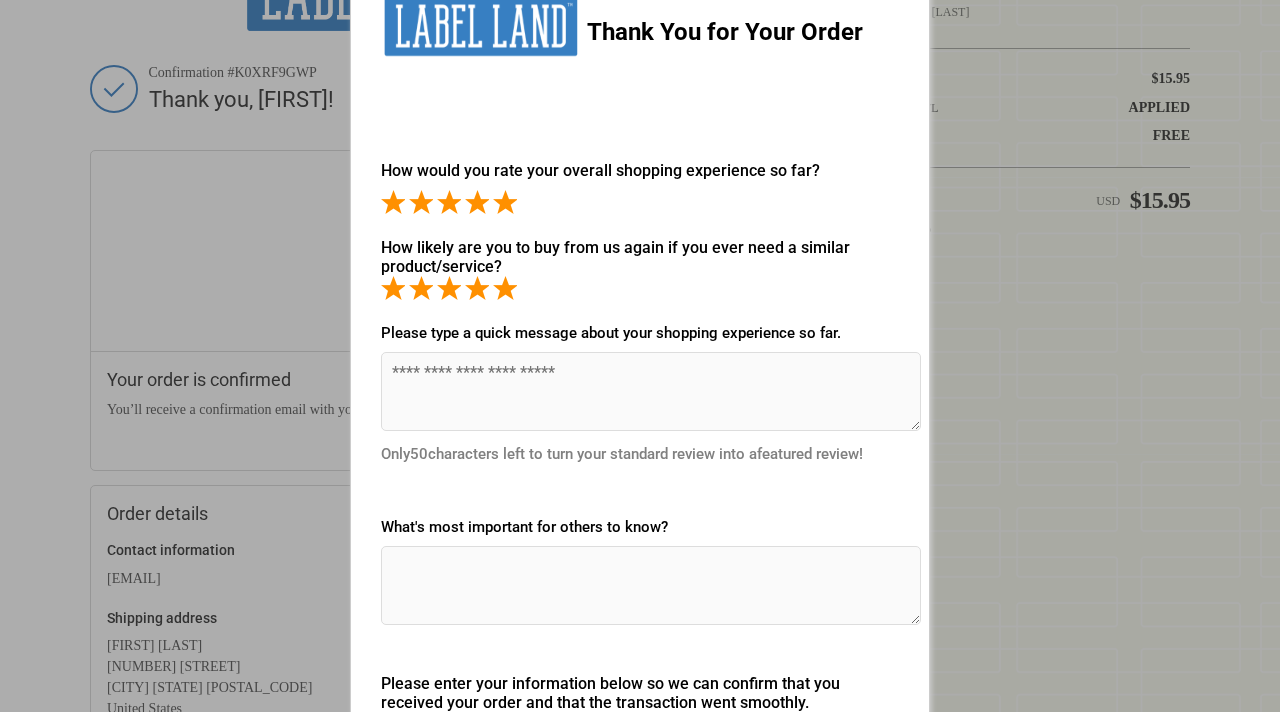 scroll, scrollTop: 106, scrollLeft: 0, axis: vertical 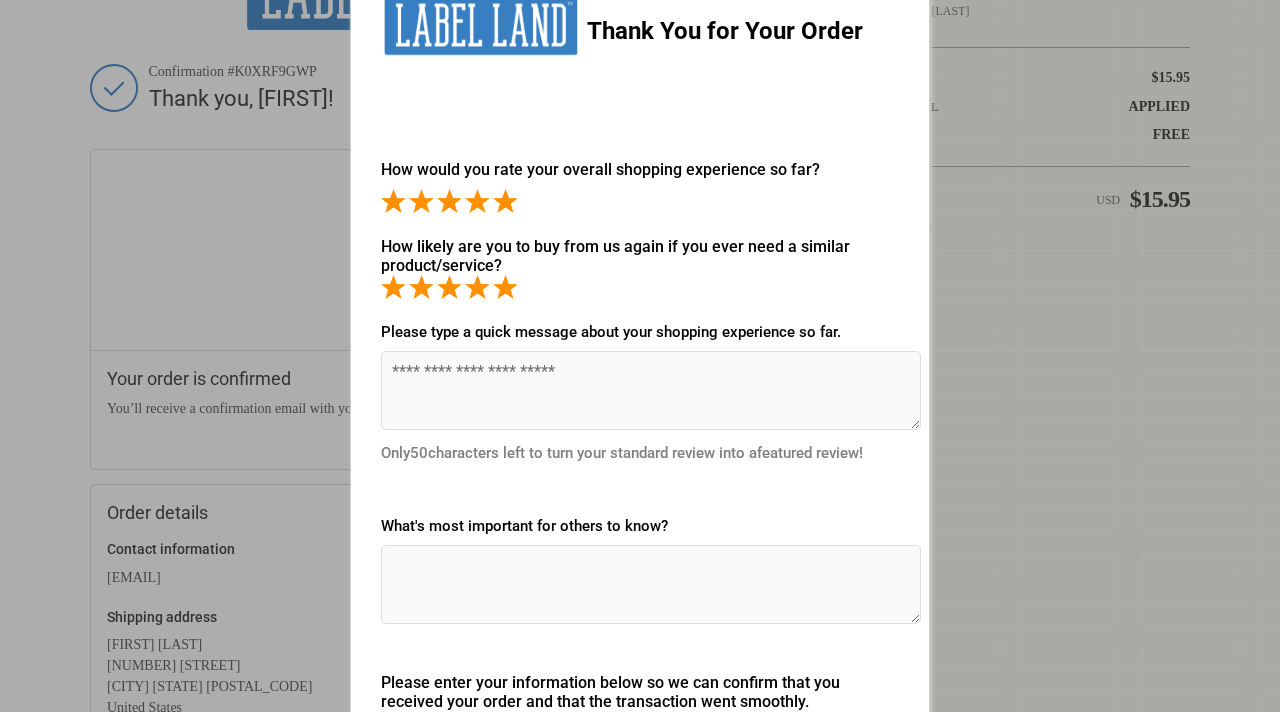 click at bounding box center [651, 390] 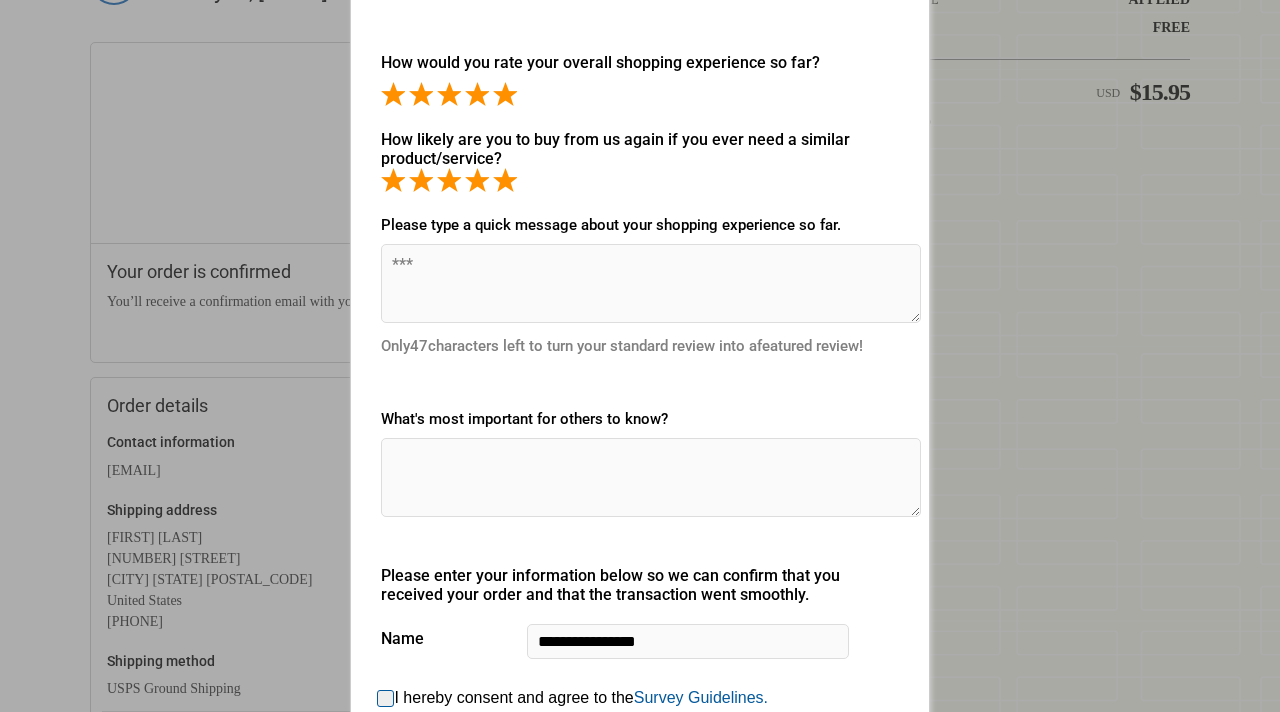 scroll, scrollTop: 214, scrollLeft: 0, axis: vertical 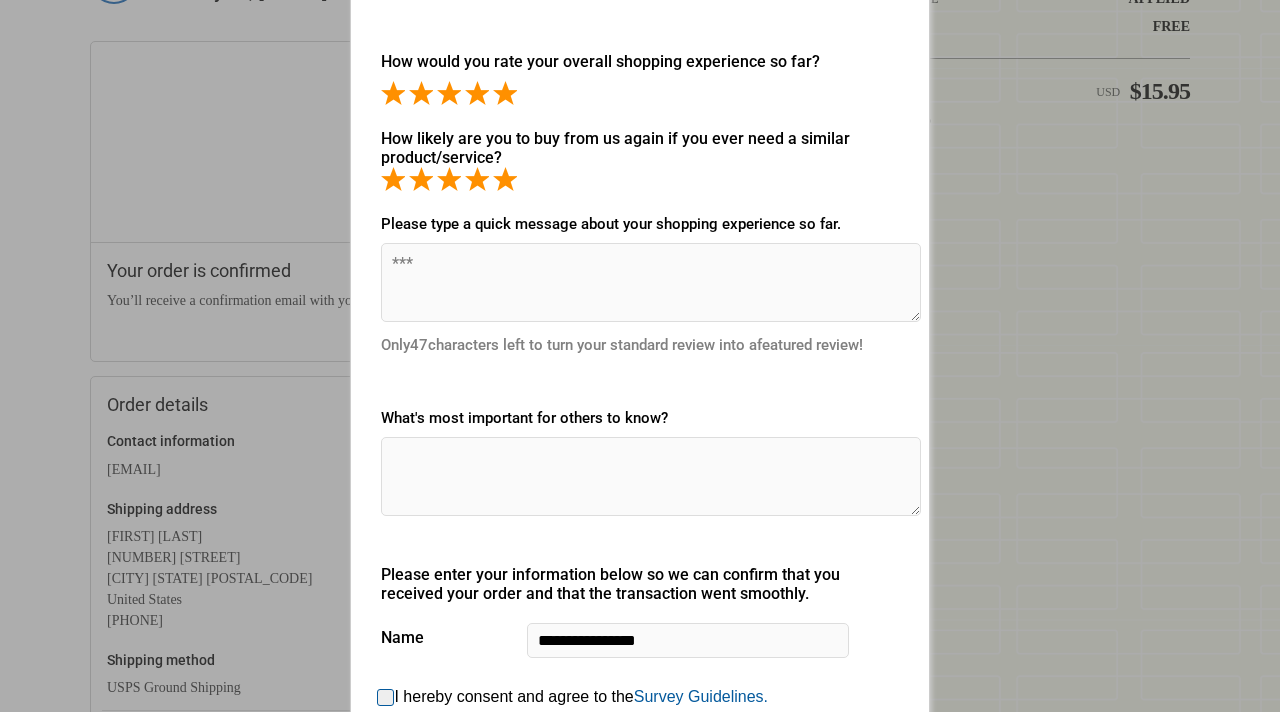 type on "***" 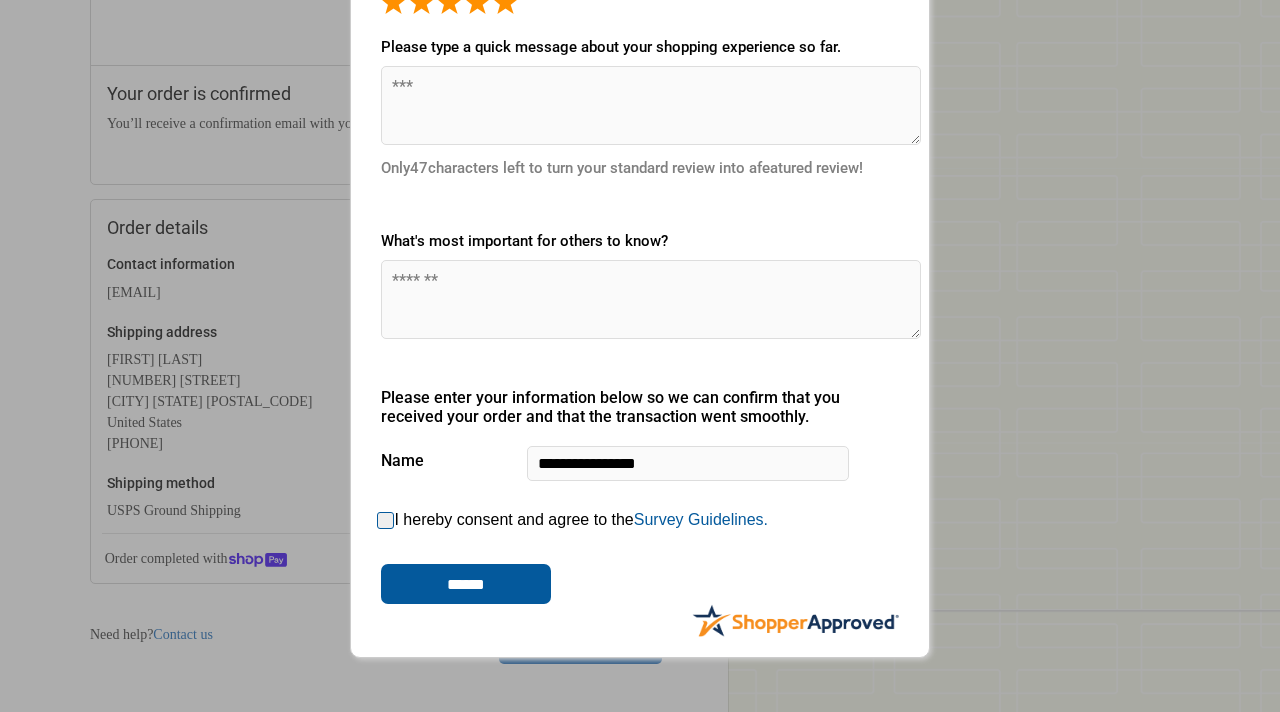 scroll, scrollTop: 395, scrollLeft: 0, axis: vertical 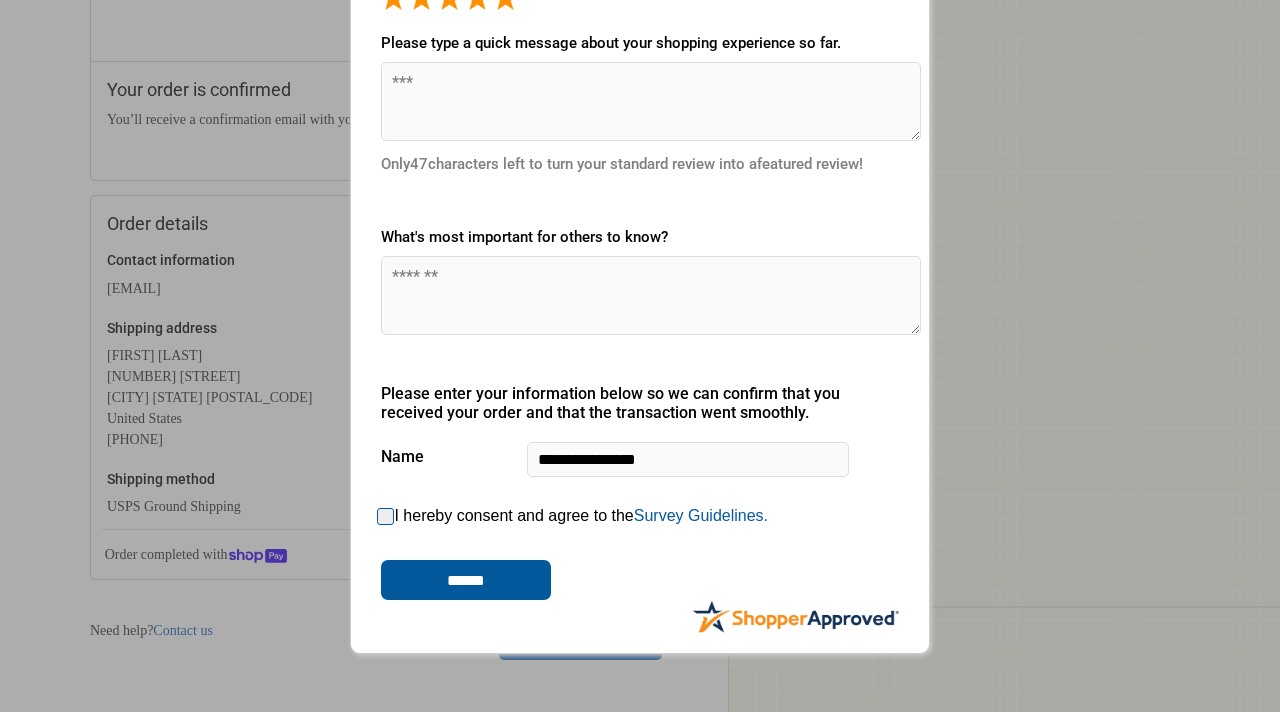 type on "*******" 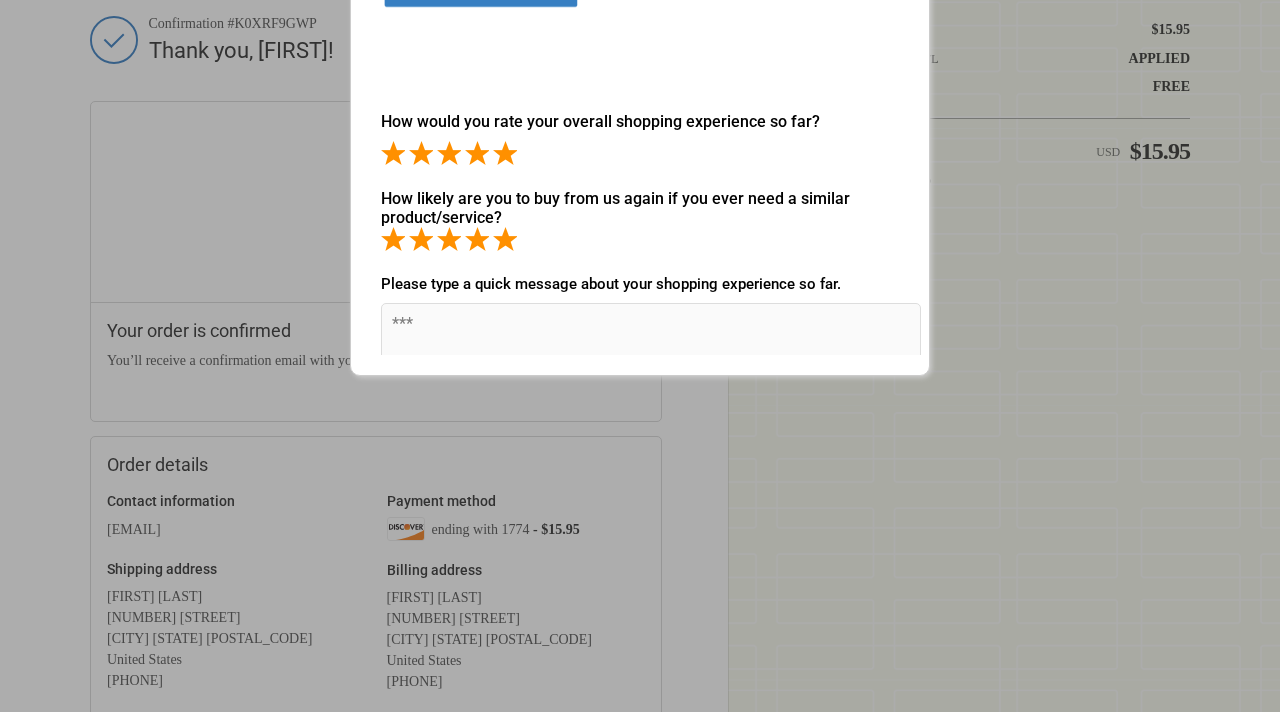 scroll, scrollTop: 0, scrollLeft: 0, axis: both 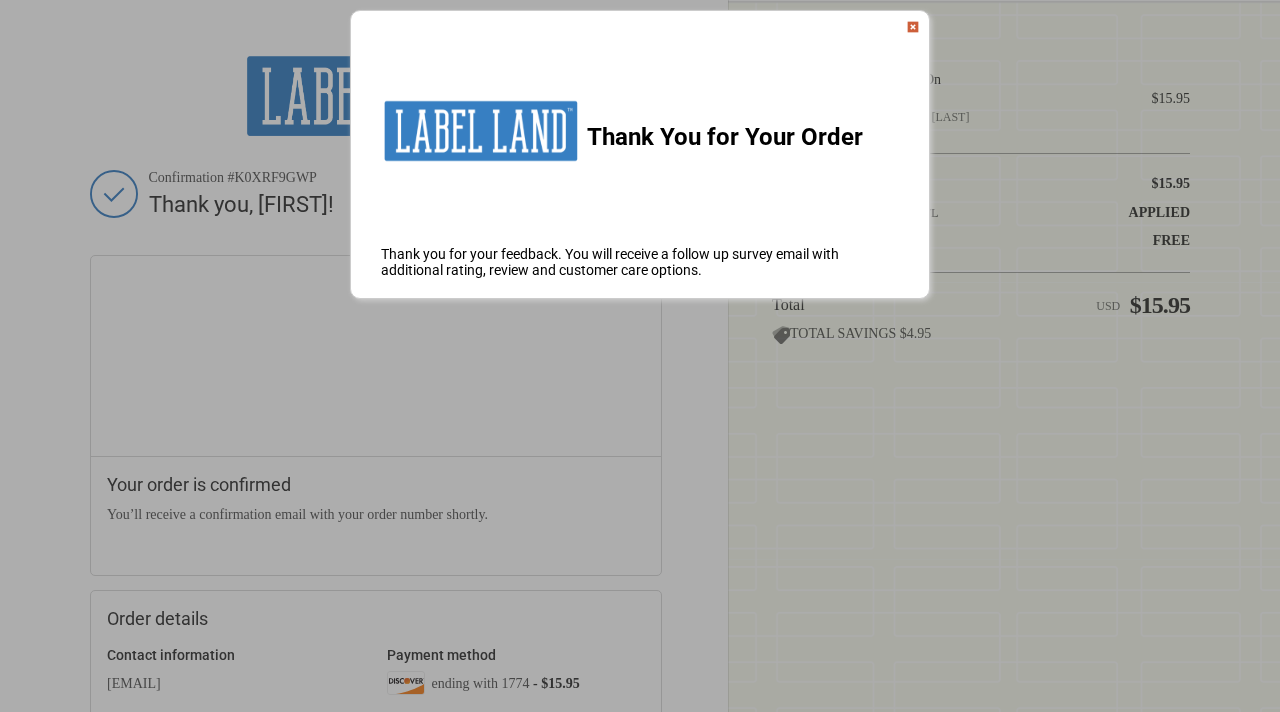 click at bounding box center [913, 27] 